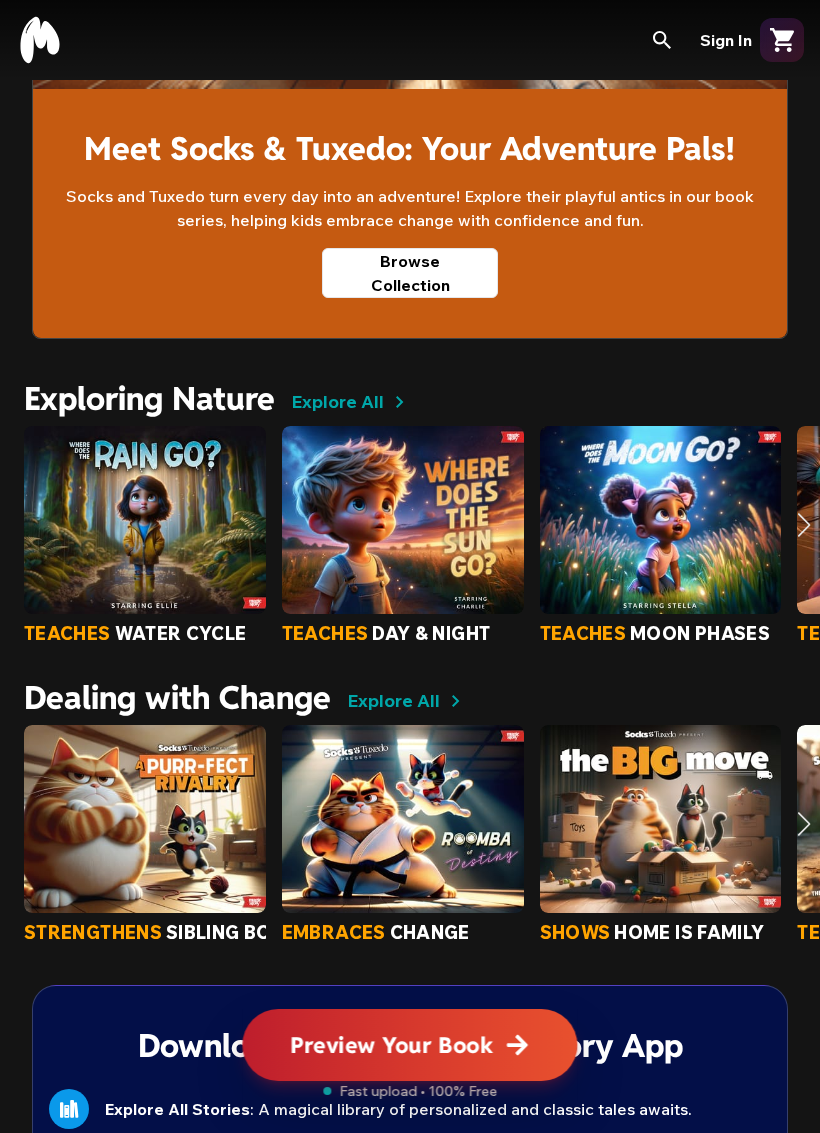 scroll, scrollTop: 3055, scrollLeft: 0, axis: vertical 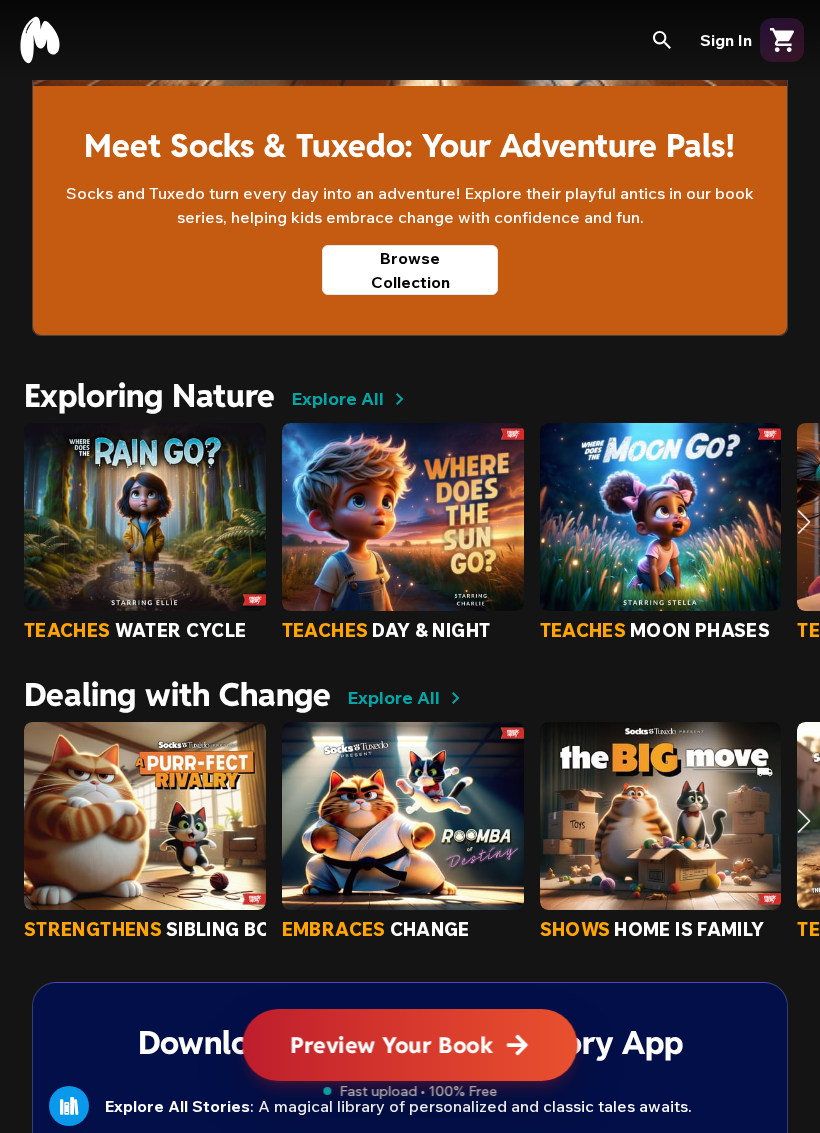 click at bounding box center (804, 522) 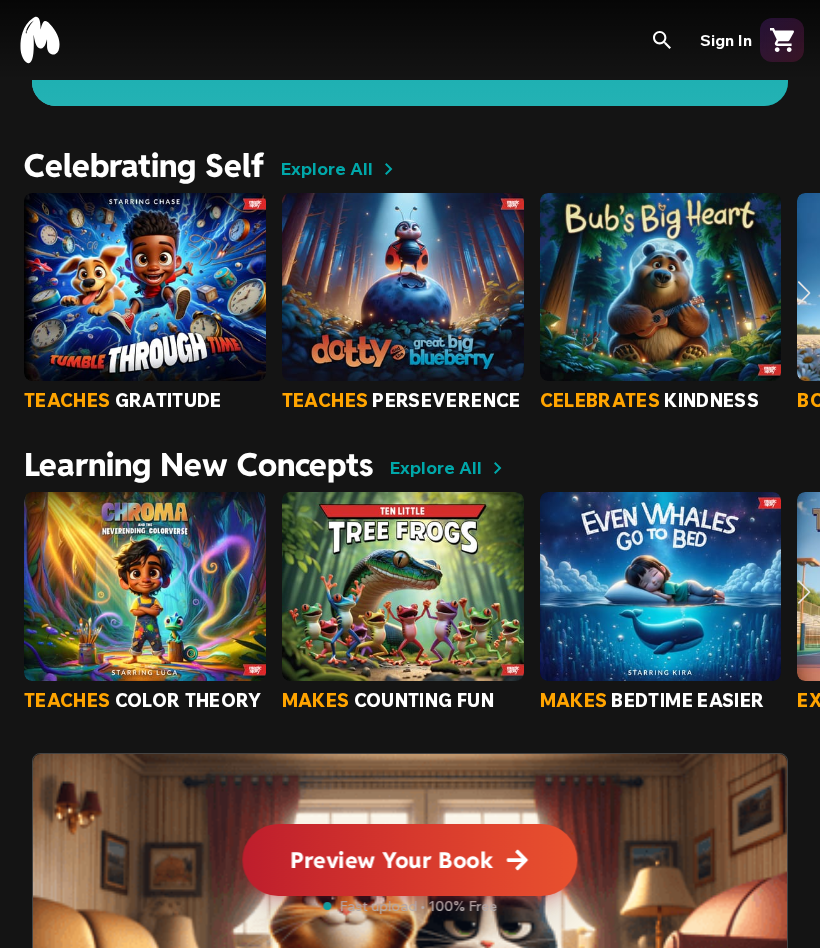 scroll, scrollTop: 1954, scrollLeft: 0, axis: vertical 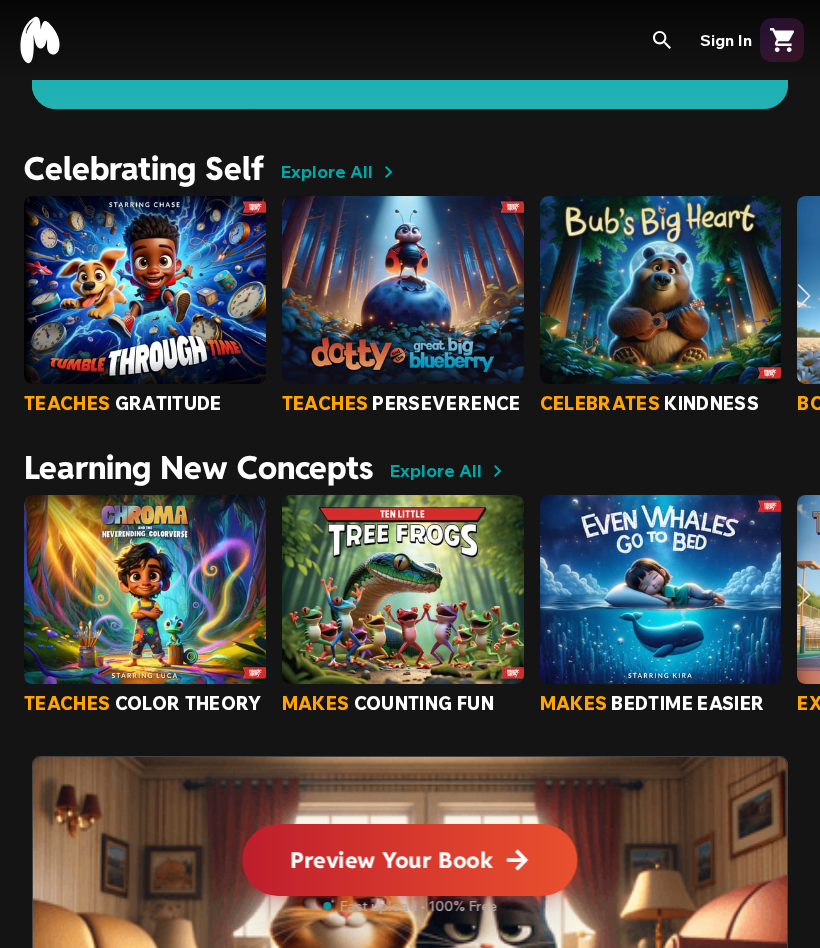 click at bounding box center (804, 595) 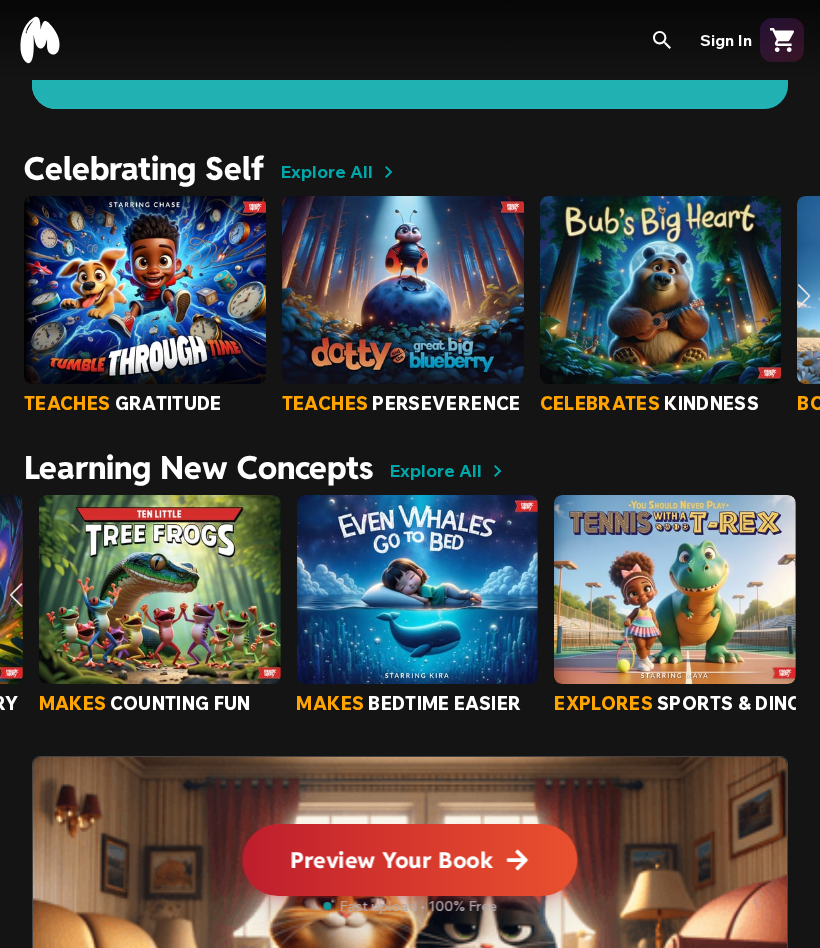click at bounding box center (675, 589) 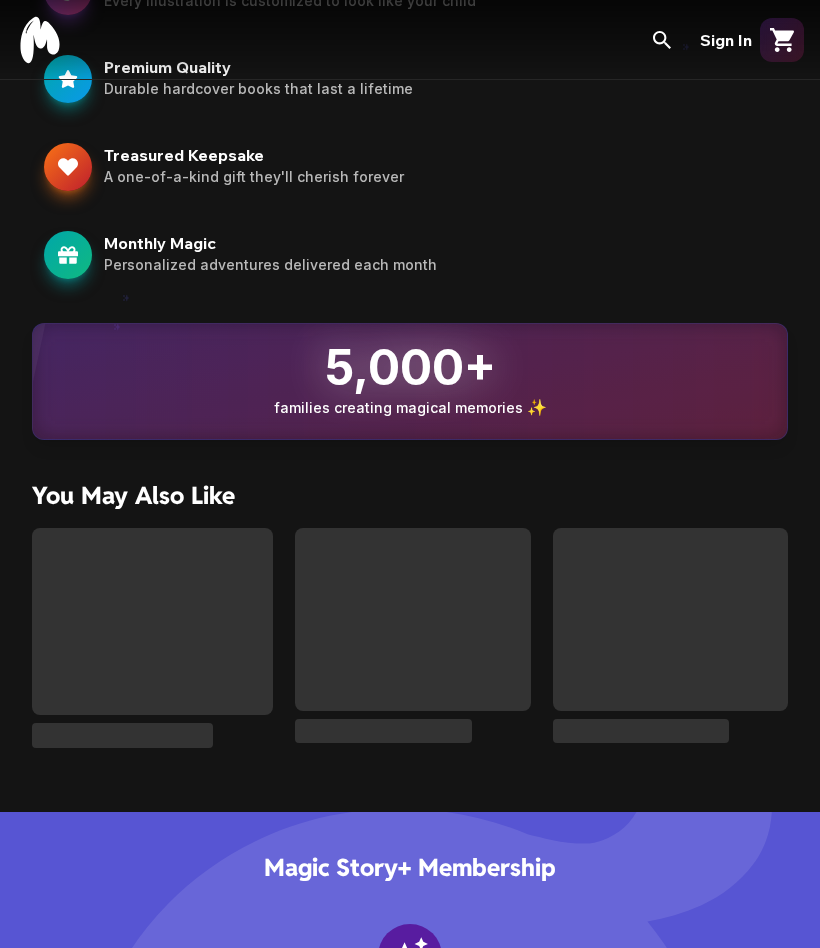 scroll, scrollTop: 0, scrollLeft: 0, axis: both 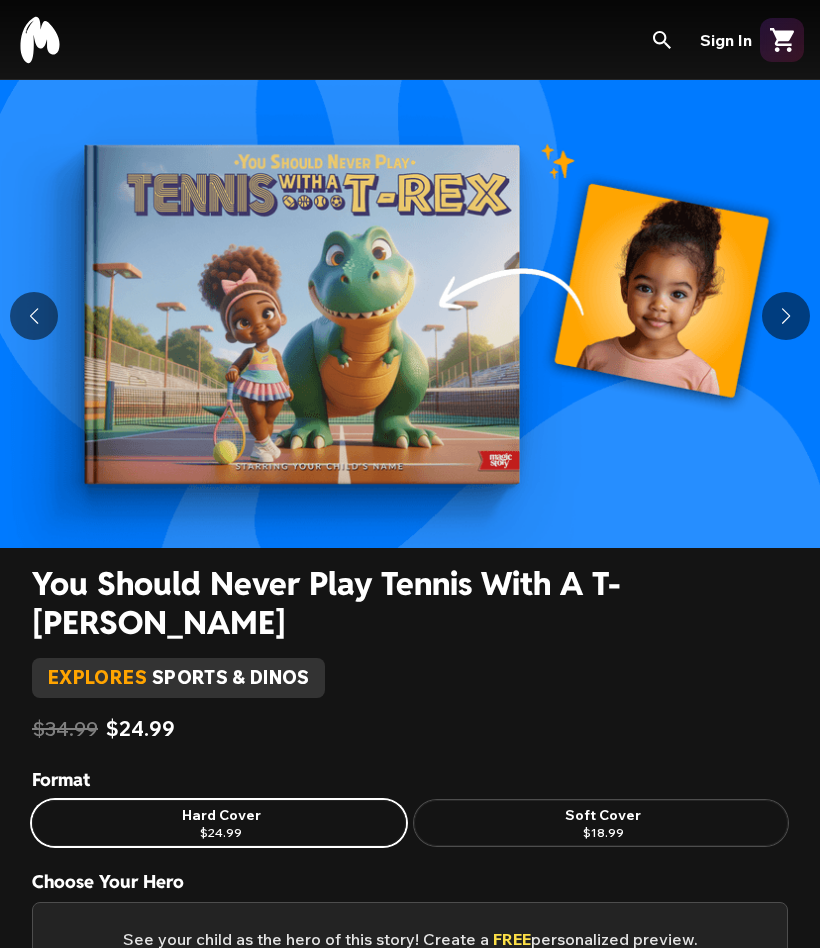 click at bounding box center (786, 316) 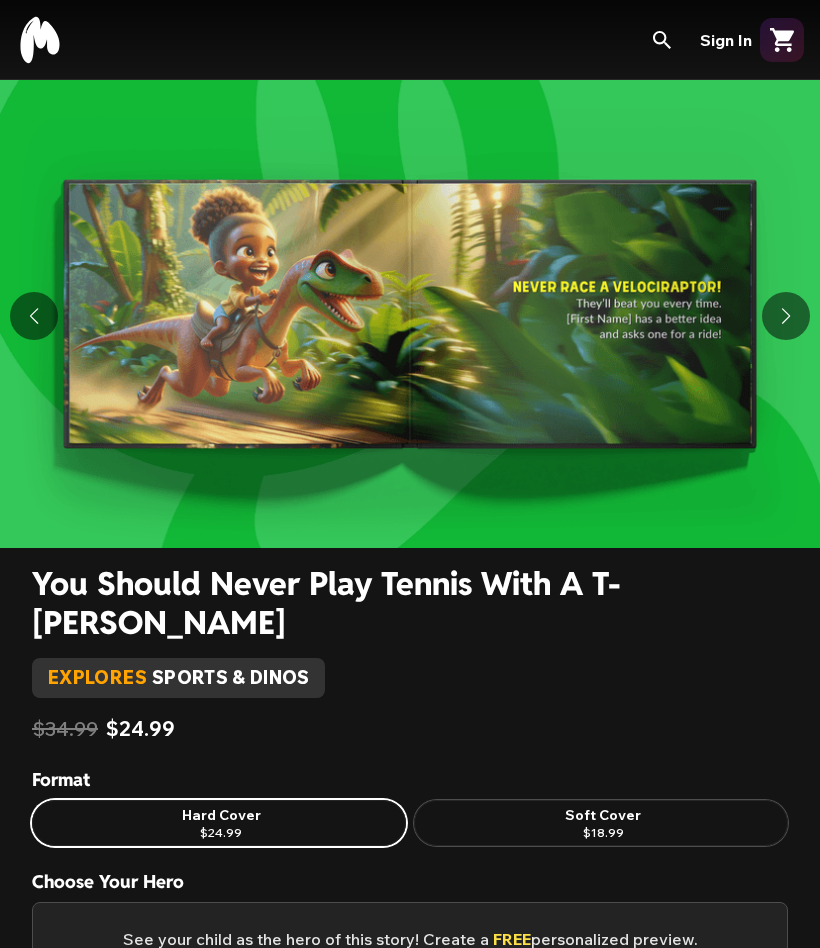 click at bounding box center [786, 316] 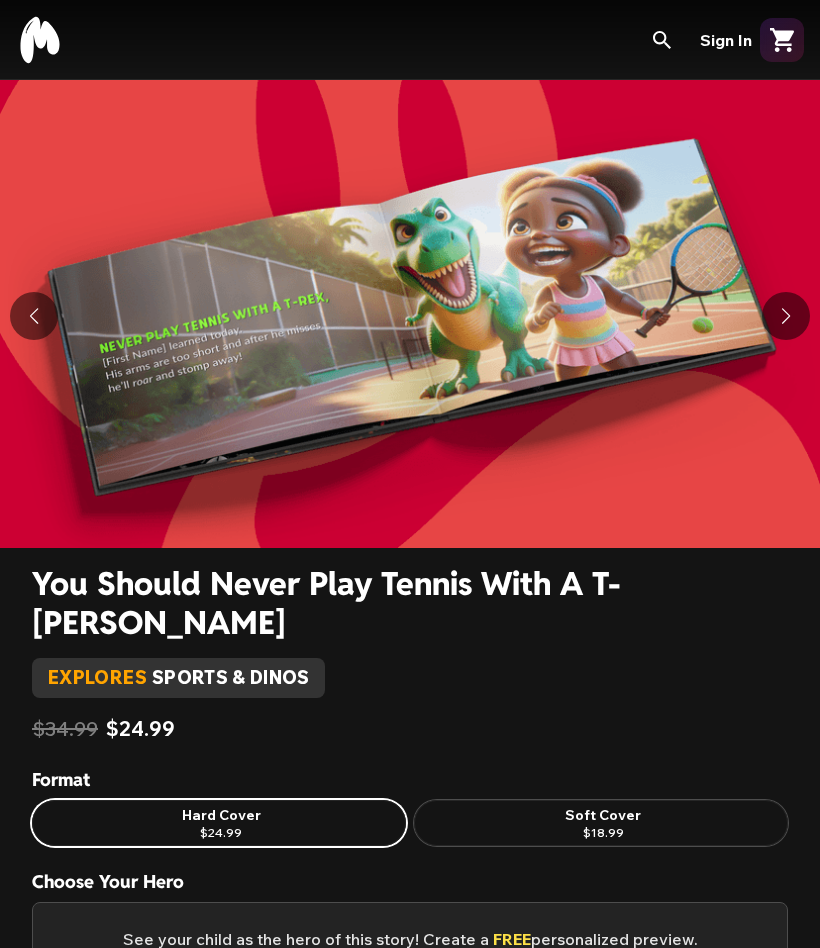 click at bounding box center [786, 316] 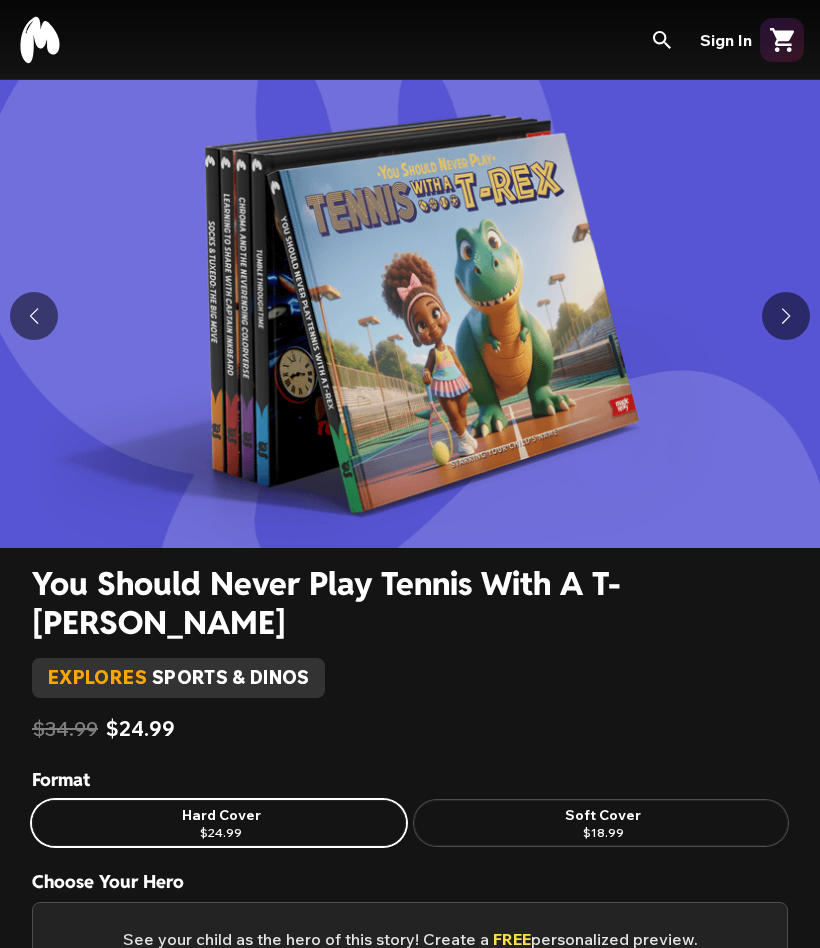 click at bounding box center (786, 316) 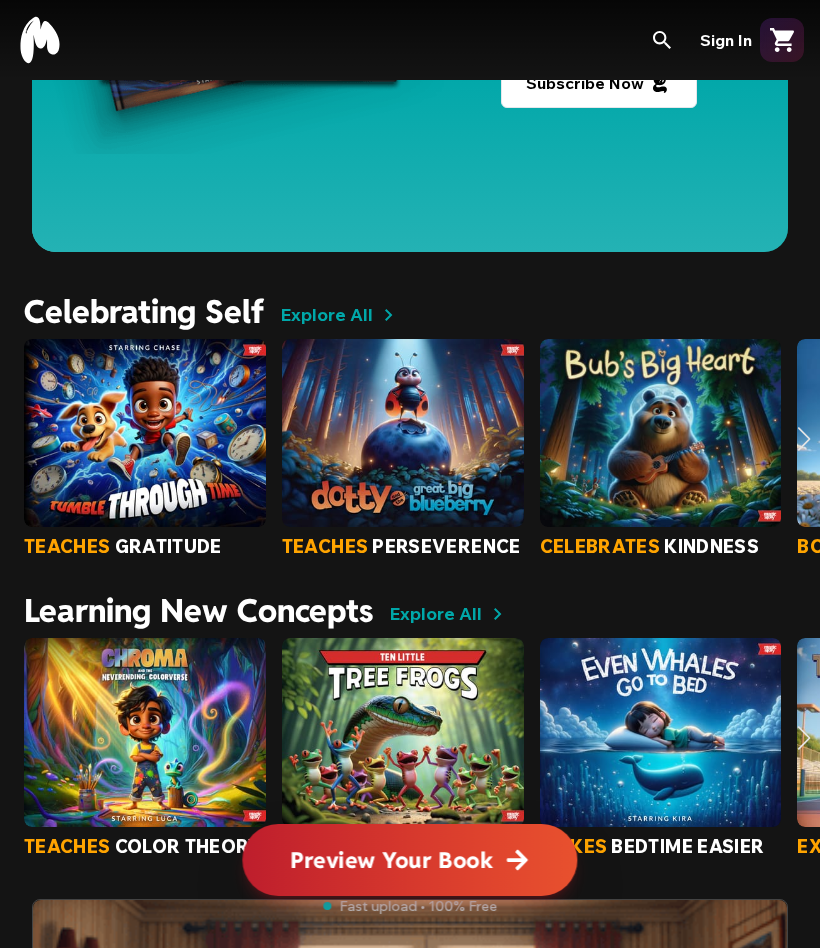 scroll, scrollTop: 1810, scrollLeft: 0, axis: vertical 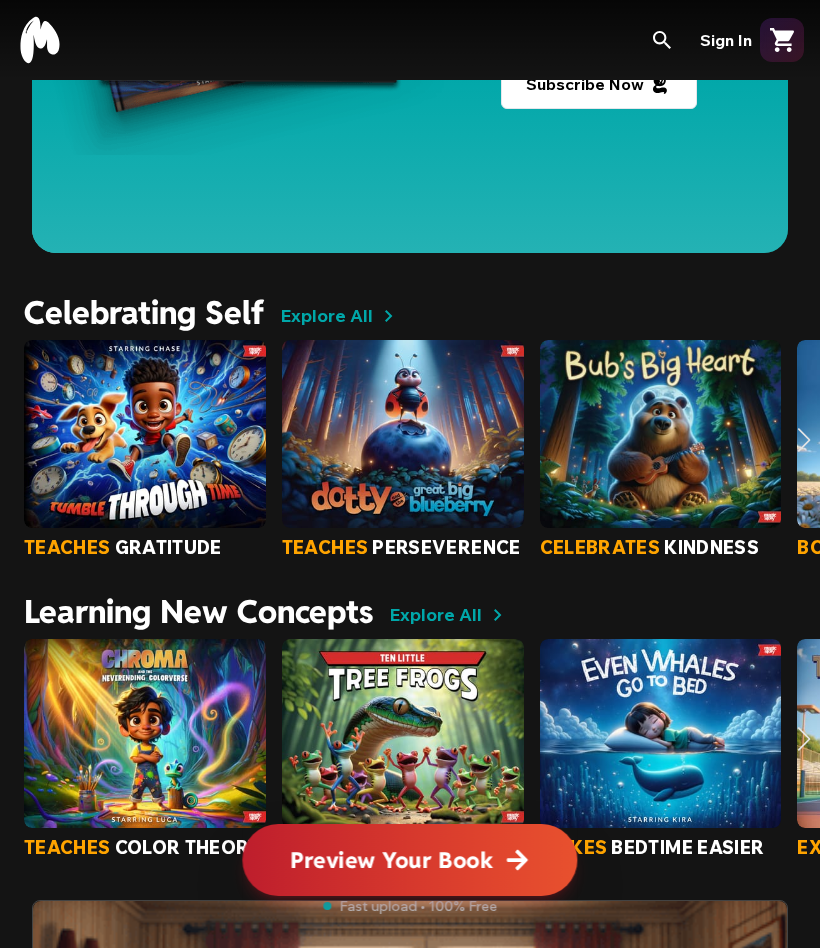 click at bounding box center (804, 440) 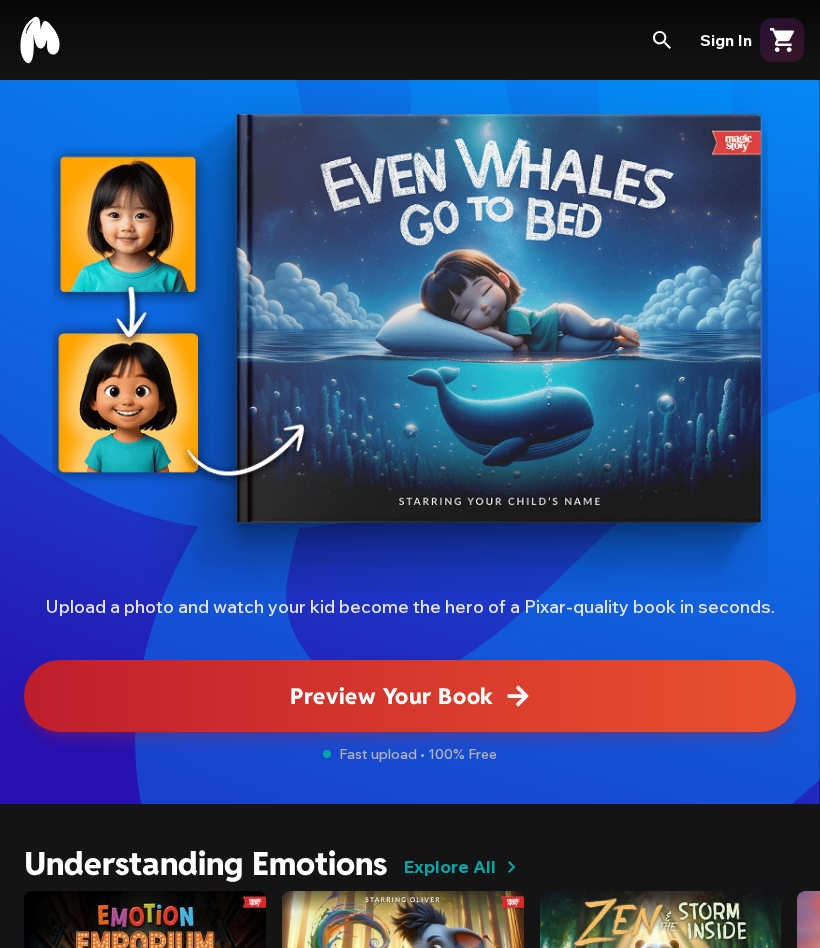scroll, scrollTop: 163, scrollLeft: 0, axis: vertical 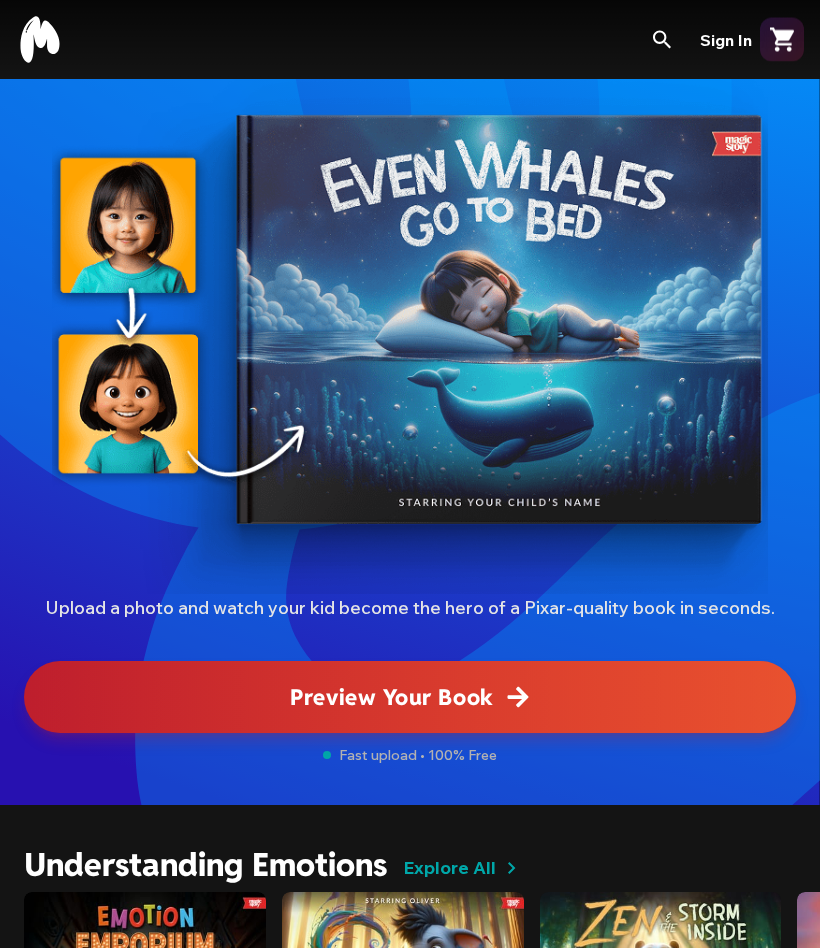 click on "Preview Your Book" at bounding box center [391, 698] 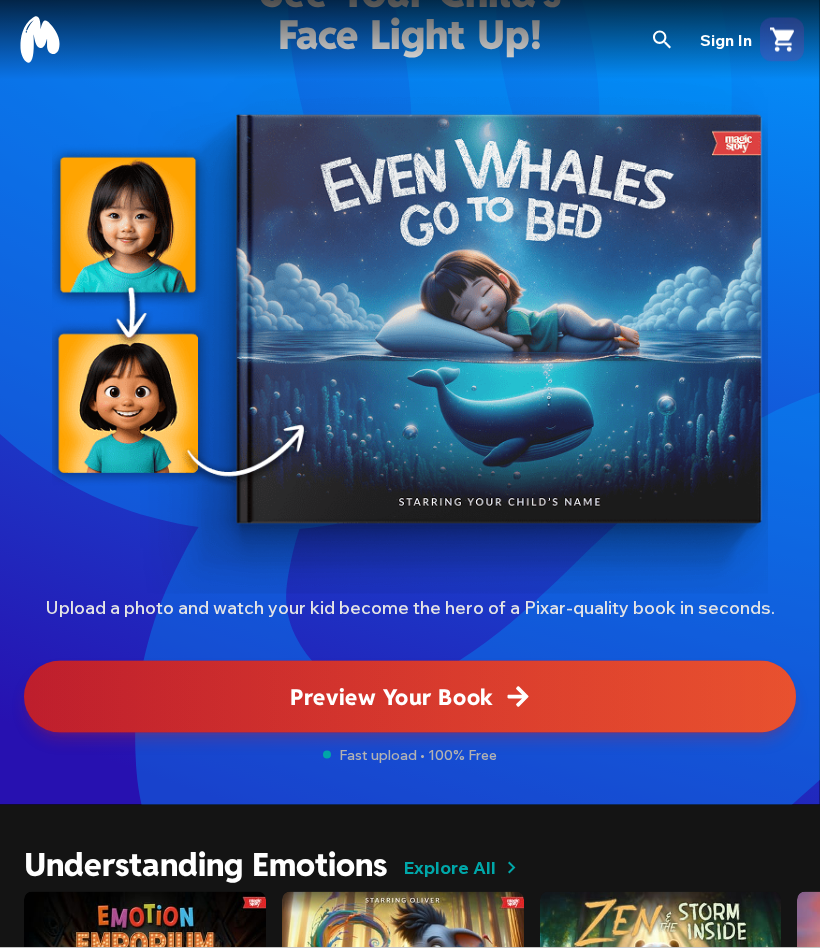 scroll, scrollTop: 0, scrollLeft: 0, axis: both 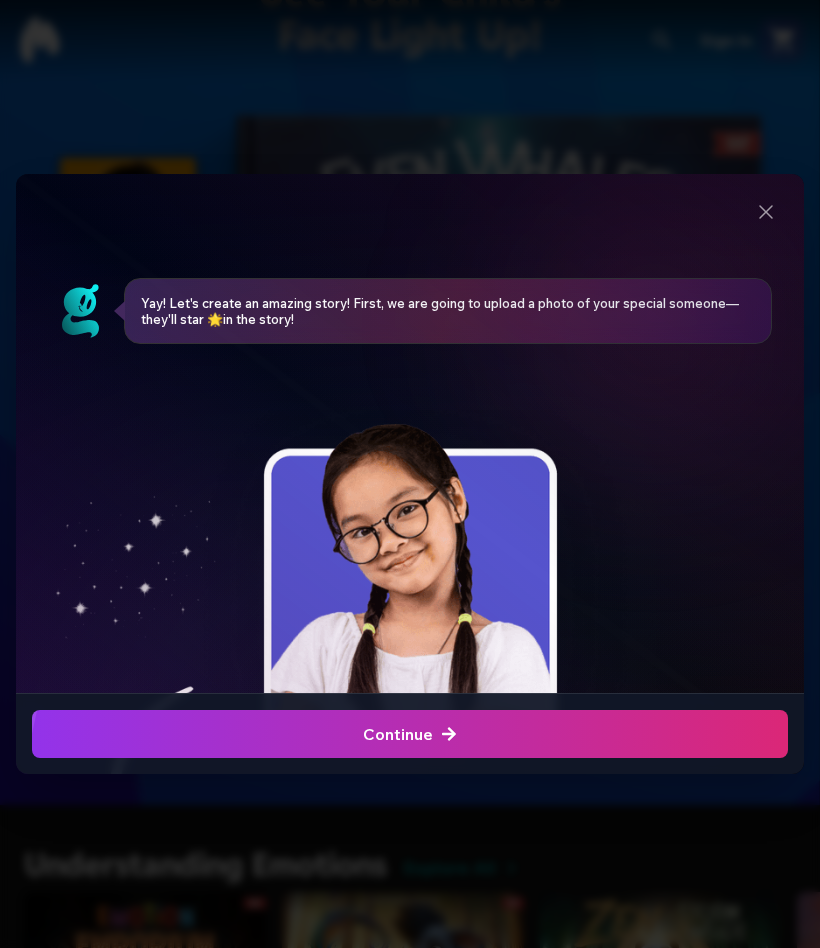 click on "Continue" at bounding box center (410, 734) 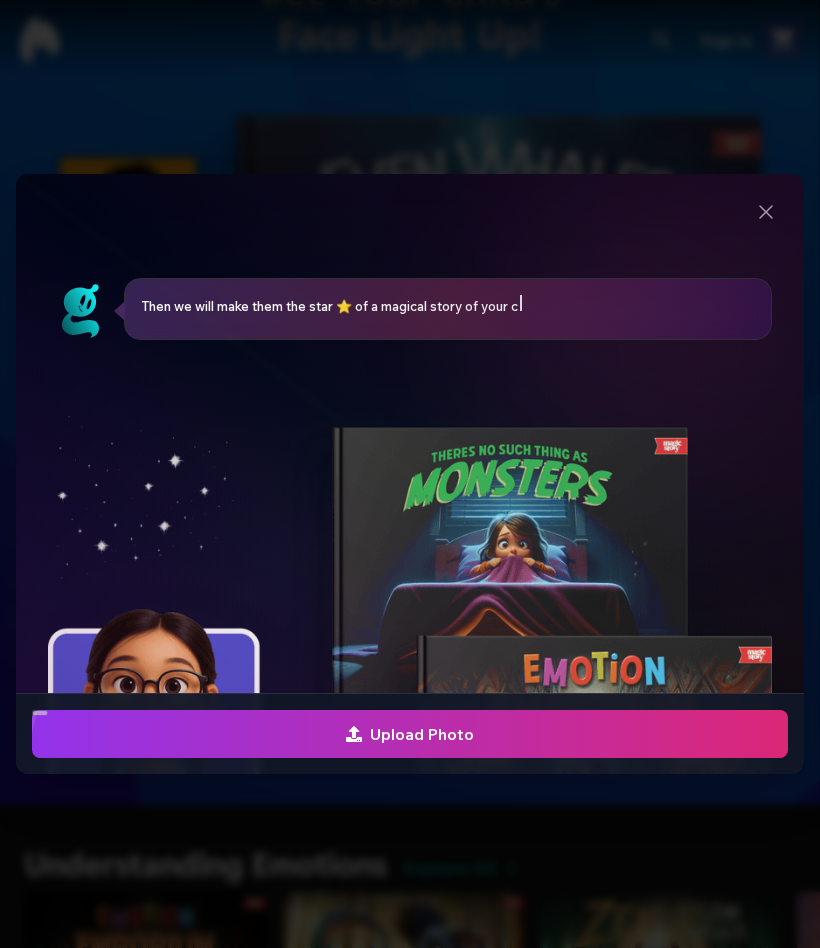 click at bounding box center (410, 734) 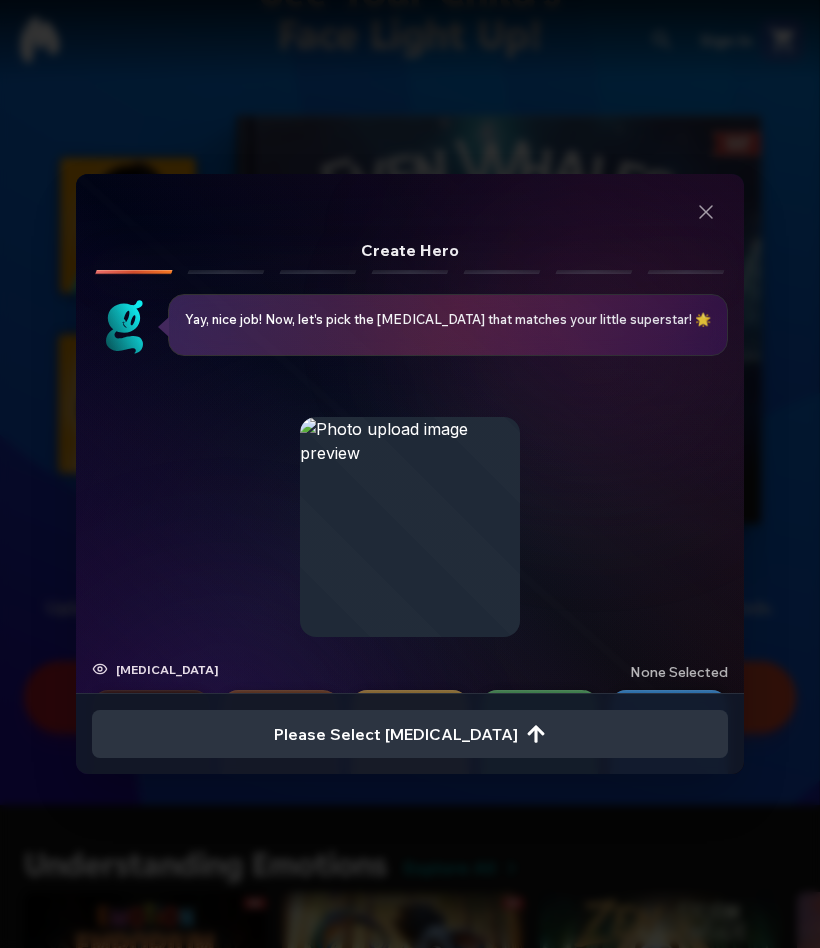 click on "[MEDICAL_DATA]" at bounding box center [155, 669] 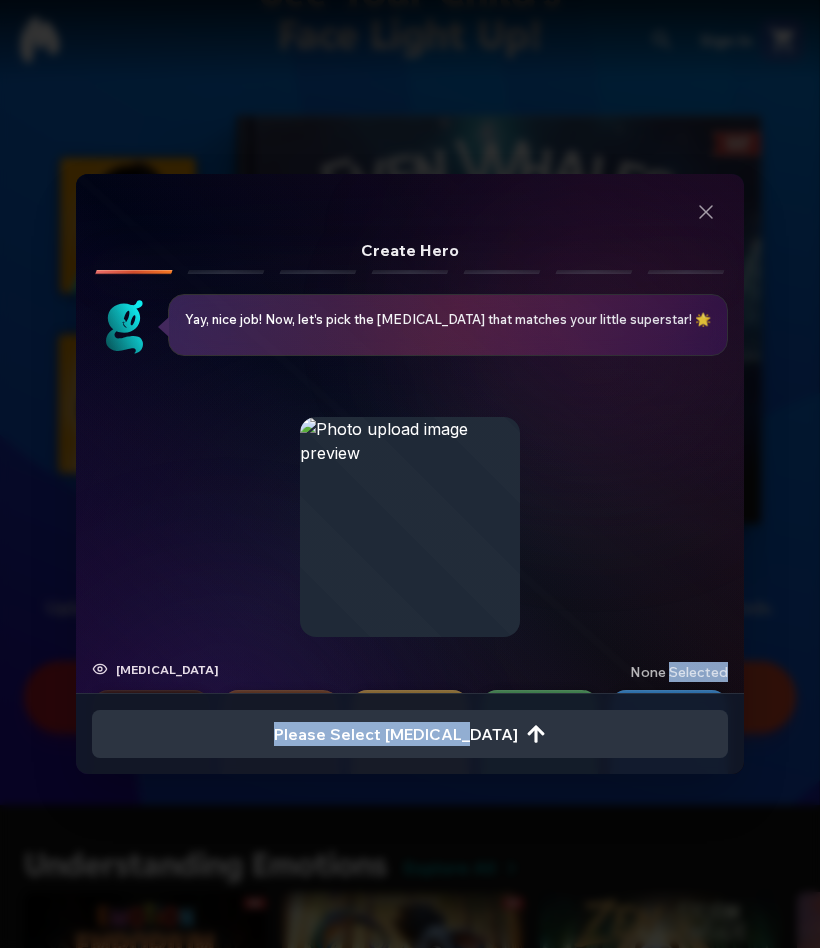 click on "Create Hero Create Hero Yay, nice job! Now, let's pick the [MEDICAL_DATA] that matches your little superstar! 🌟 [PERSON_NAME], nice job! Now, let's pick the [MEDICAL_DATA] that matches your little superstar! 🌟 [PERSON_NAME], nice job! Now, let's pick the [MEDICAL_DATA] that matches your little superstar! 🌟 [PERSON_NAME], nice job! Now, let's pick the [MEDICAL_DATA] that matches your little superstar! 🌟 [MEDICAL_DATA] None selected Please Select [MEDICAL_DATA] Please Select [MEDICAL_DATA]" at bounding box center (410, 474) 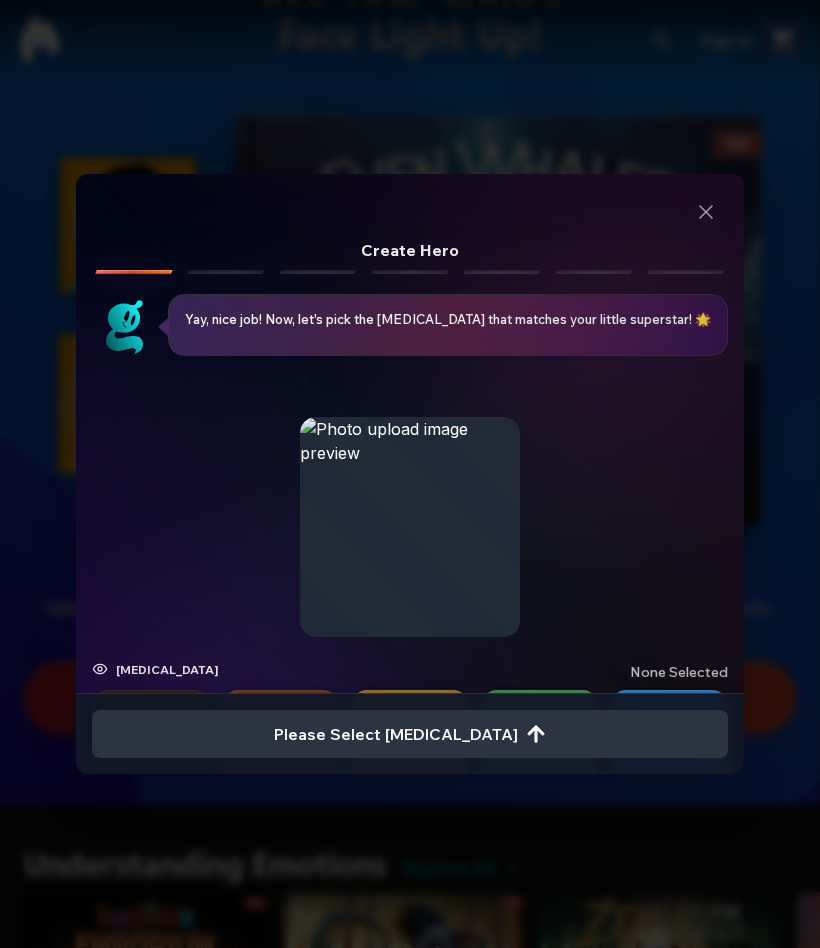 click on "[MEDICAL_DATA]" at bounding box center [155, 669] 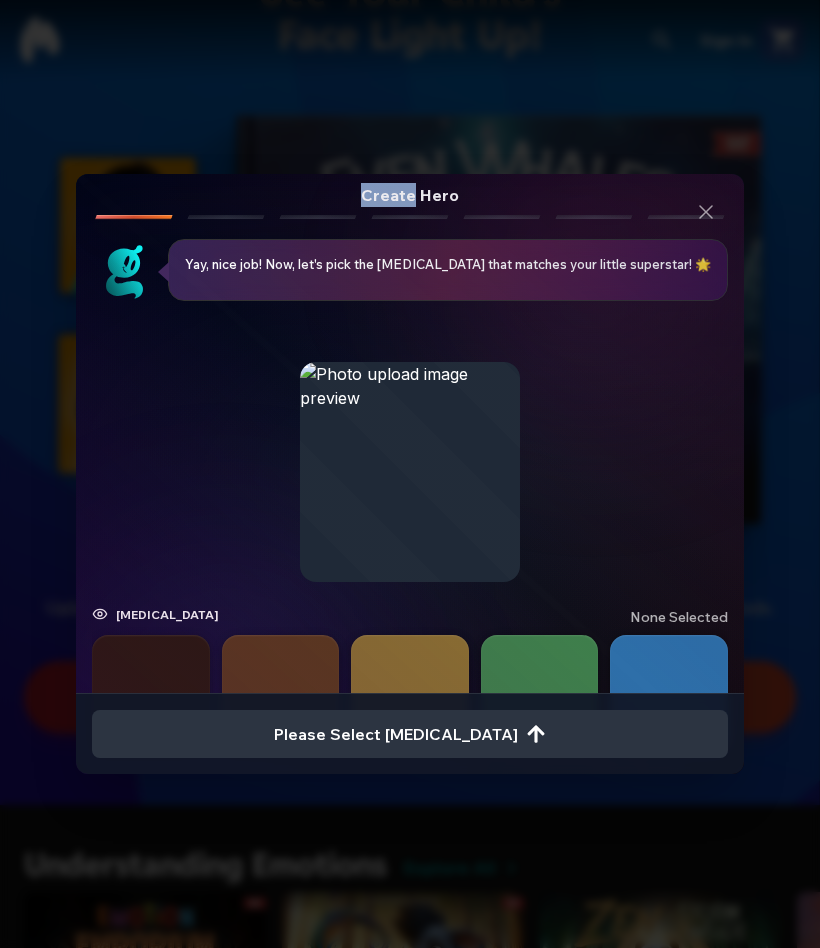 scroll, scrollTop: 53, scrollLeft: 0, axis: vertical 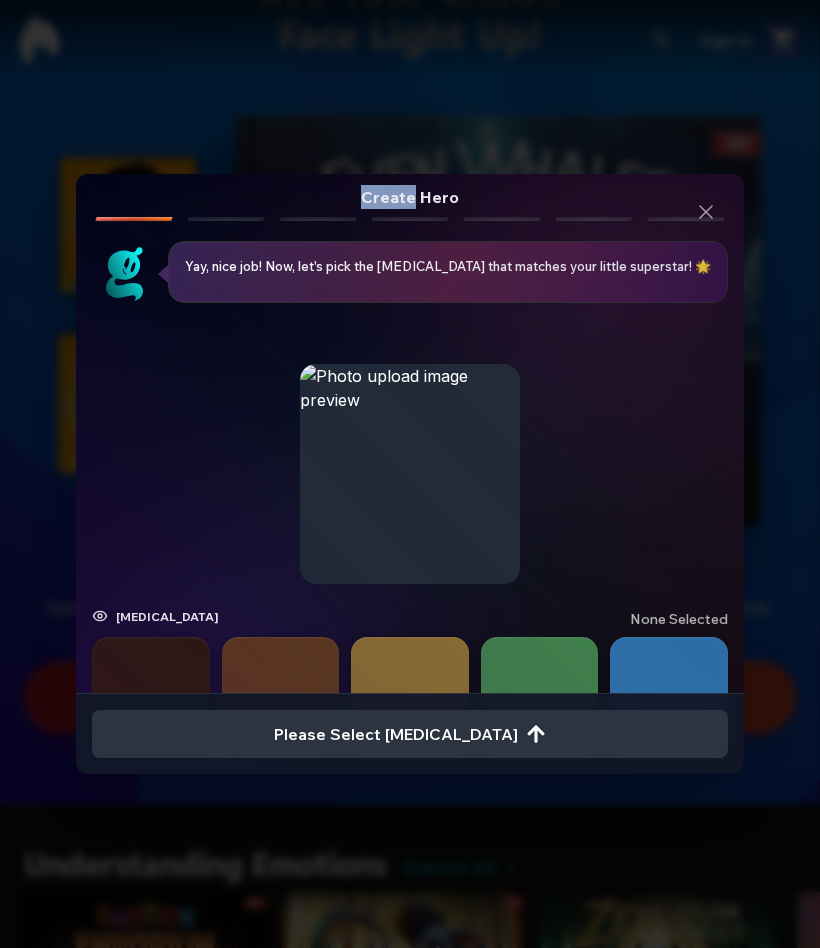 click at bounding box center (151, 696) 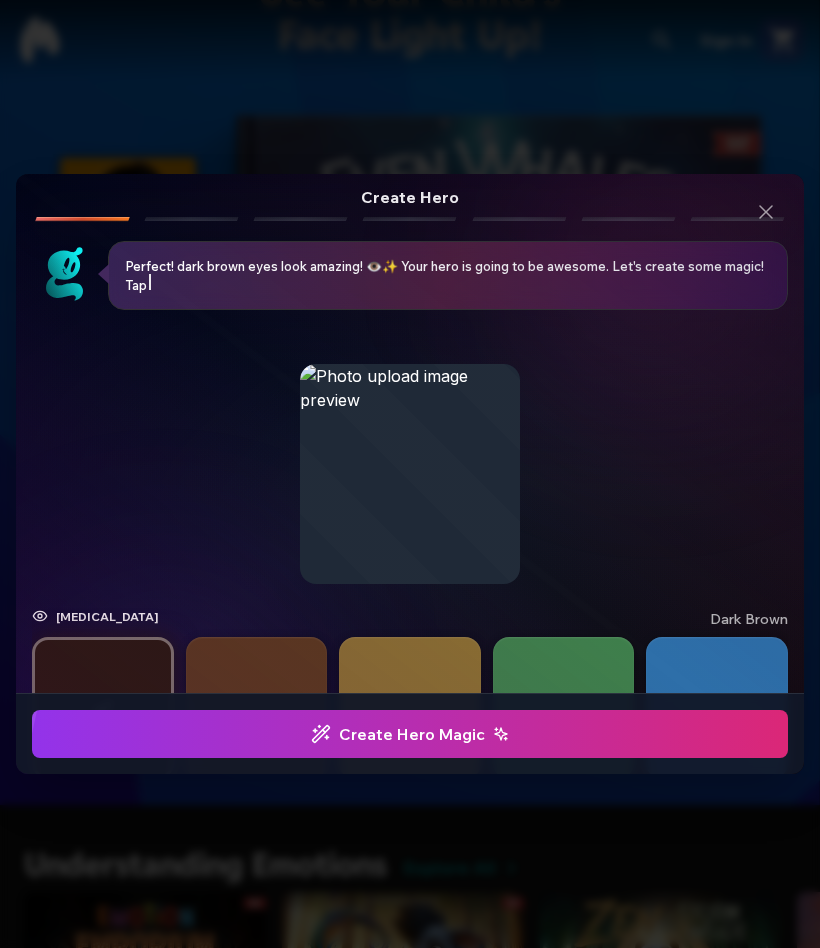 click on "Create Hero Magic" at bounding box center [410, 734] 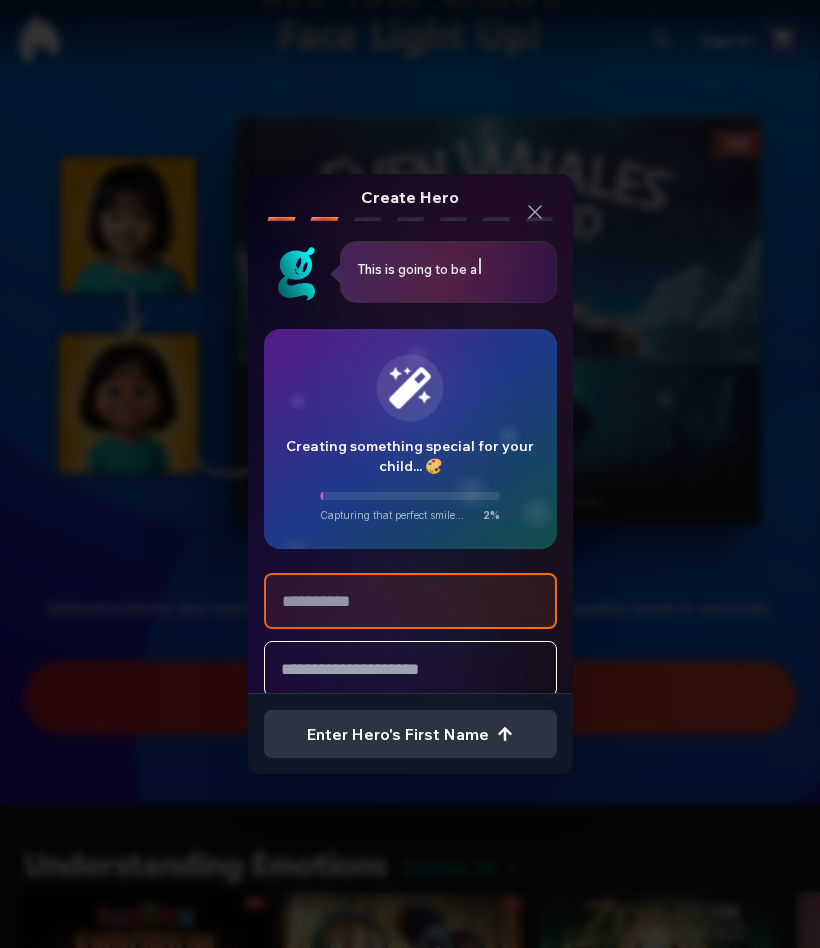 click at bounding box center [410, 601] 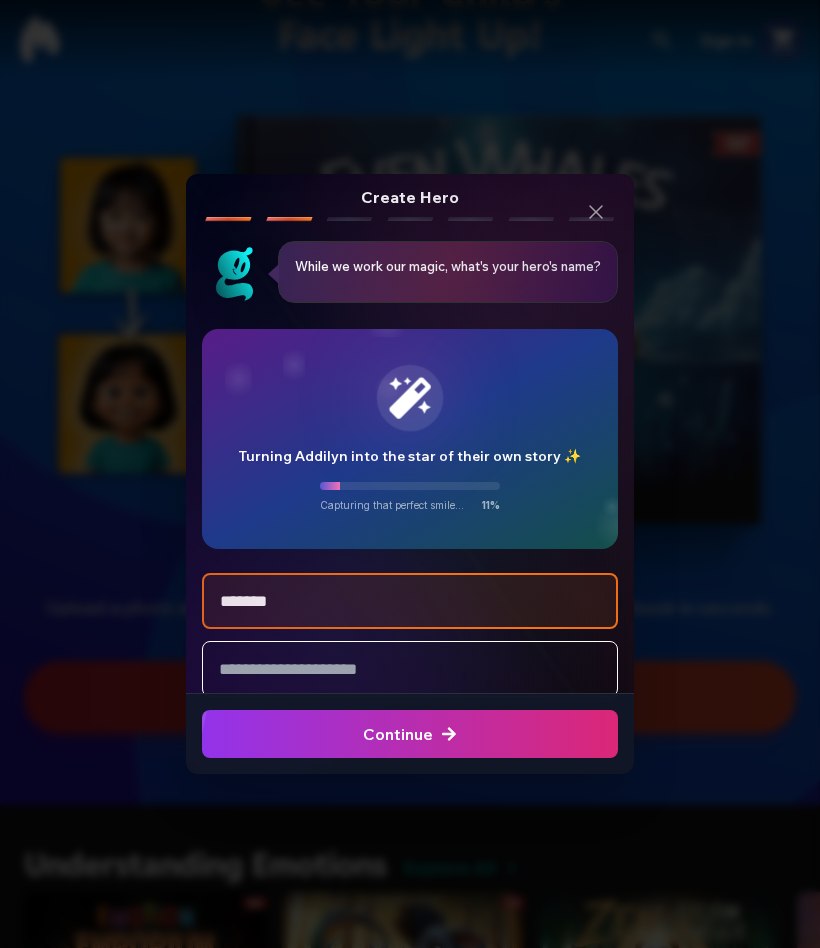 type on "*******" 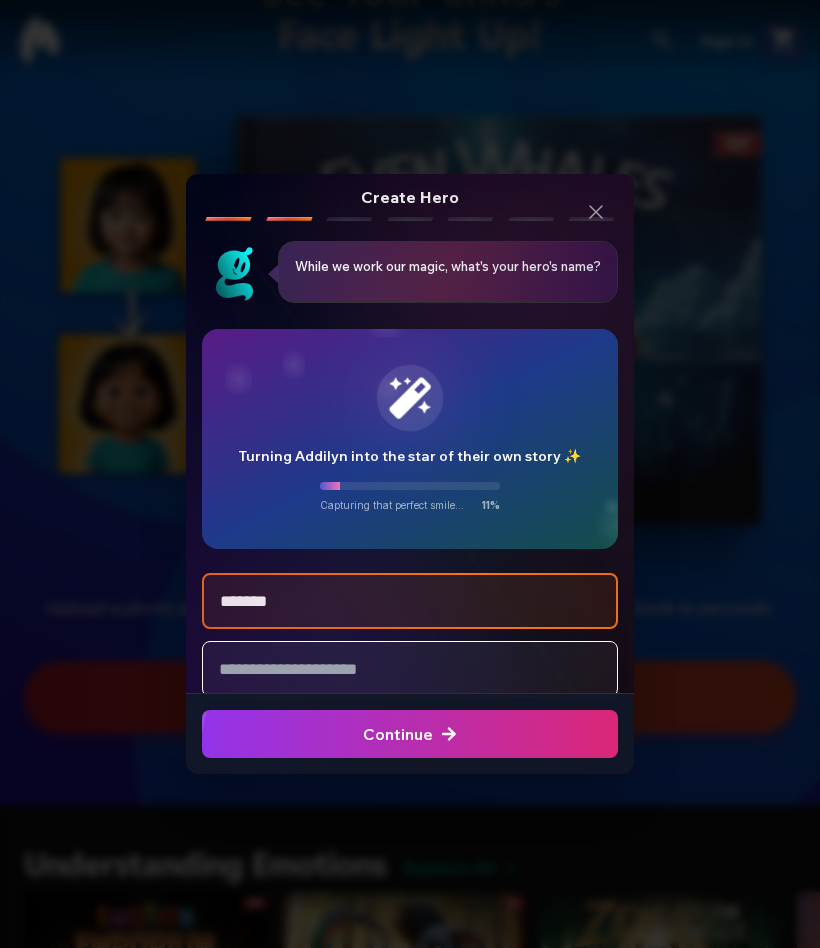 click at bounding box center (410, 669) 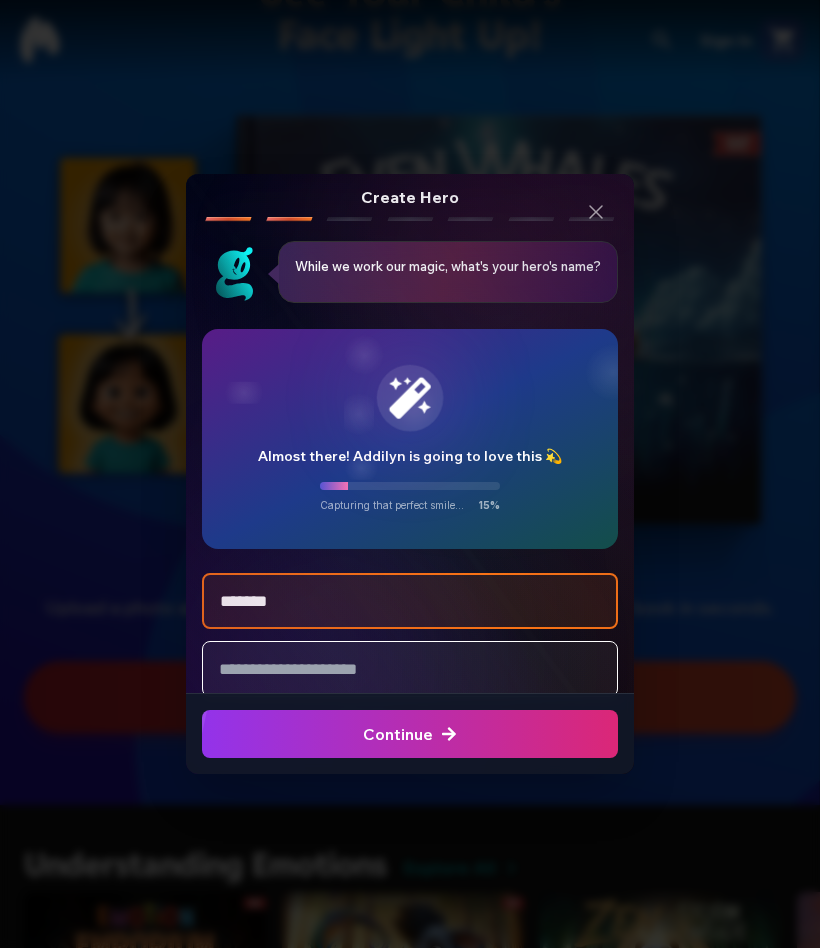 click at bounding box center [410, 669] 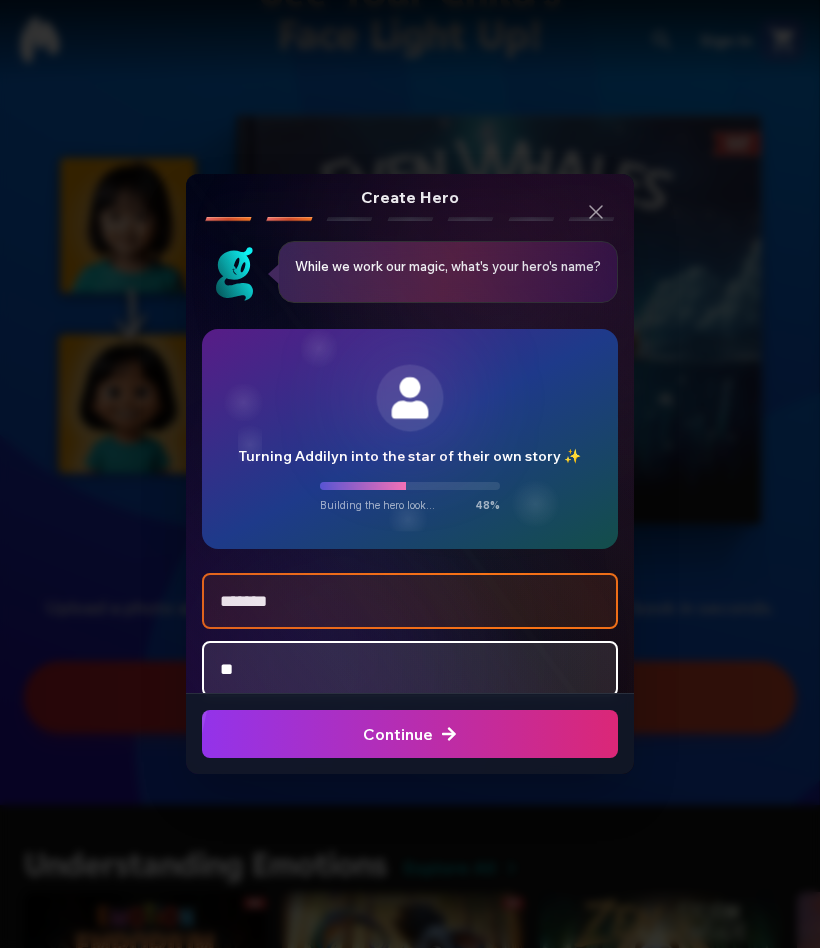 type on "*" 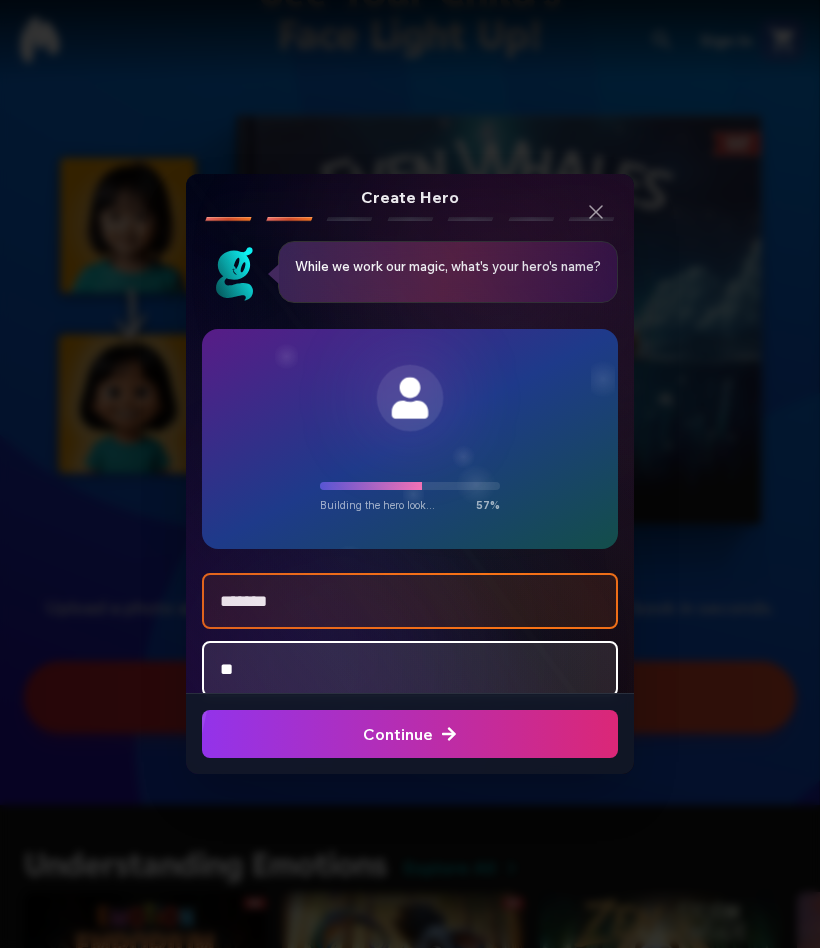 type on "*" 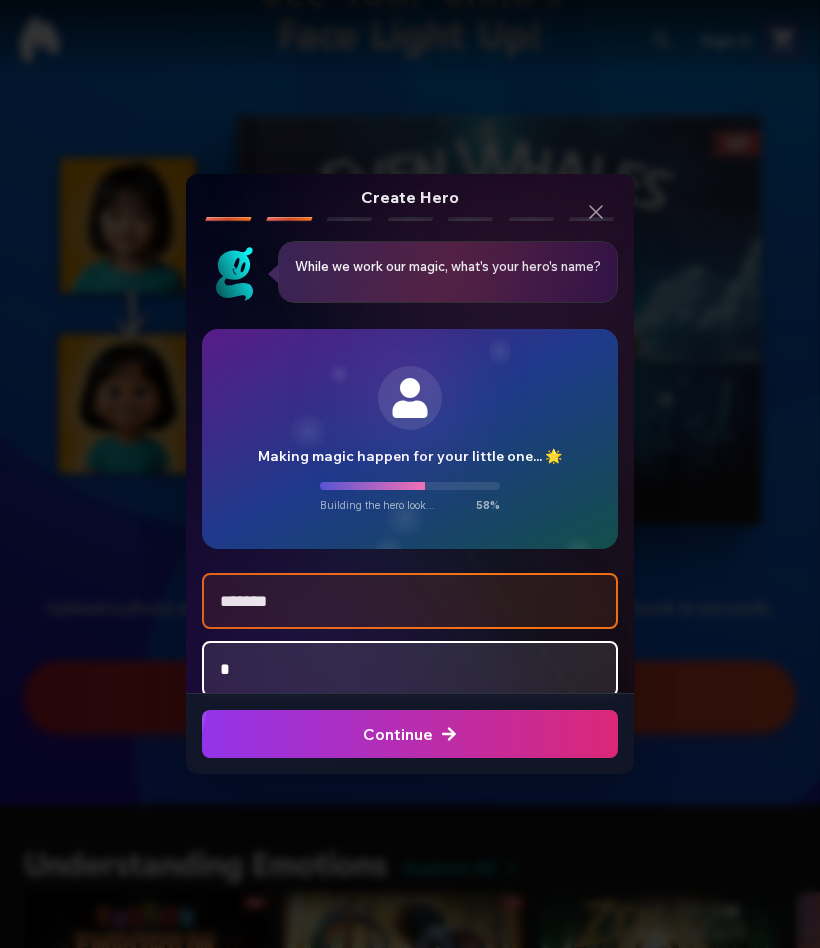 type 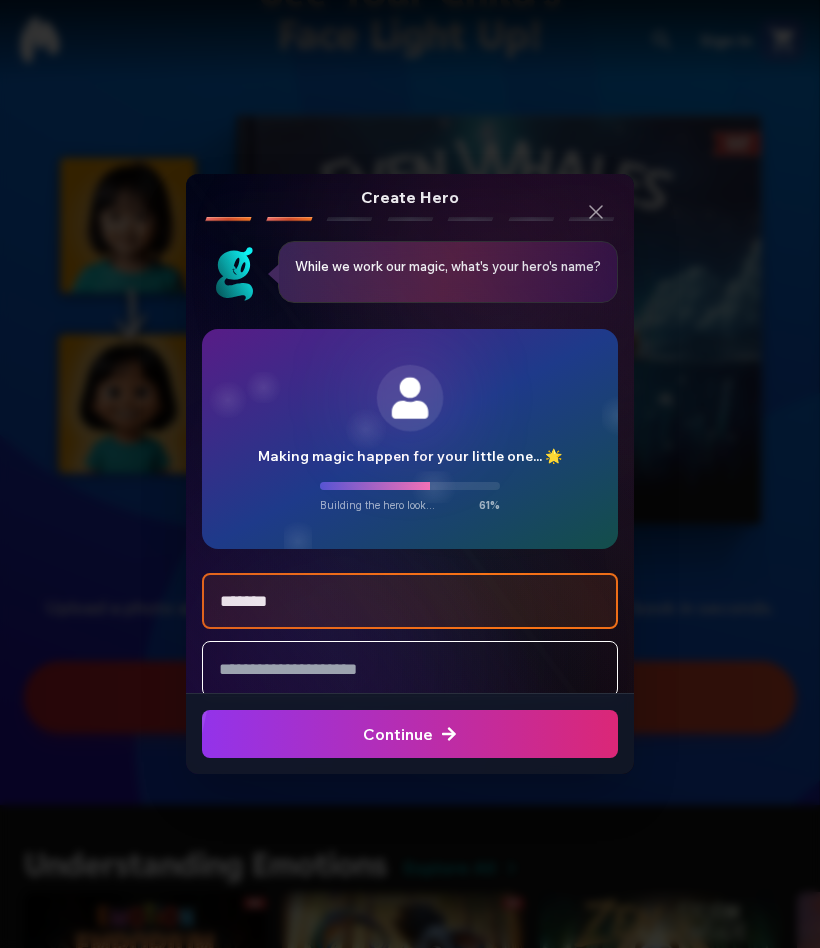 click on "Continue" at bounding box center [410, 734] 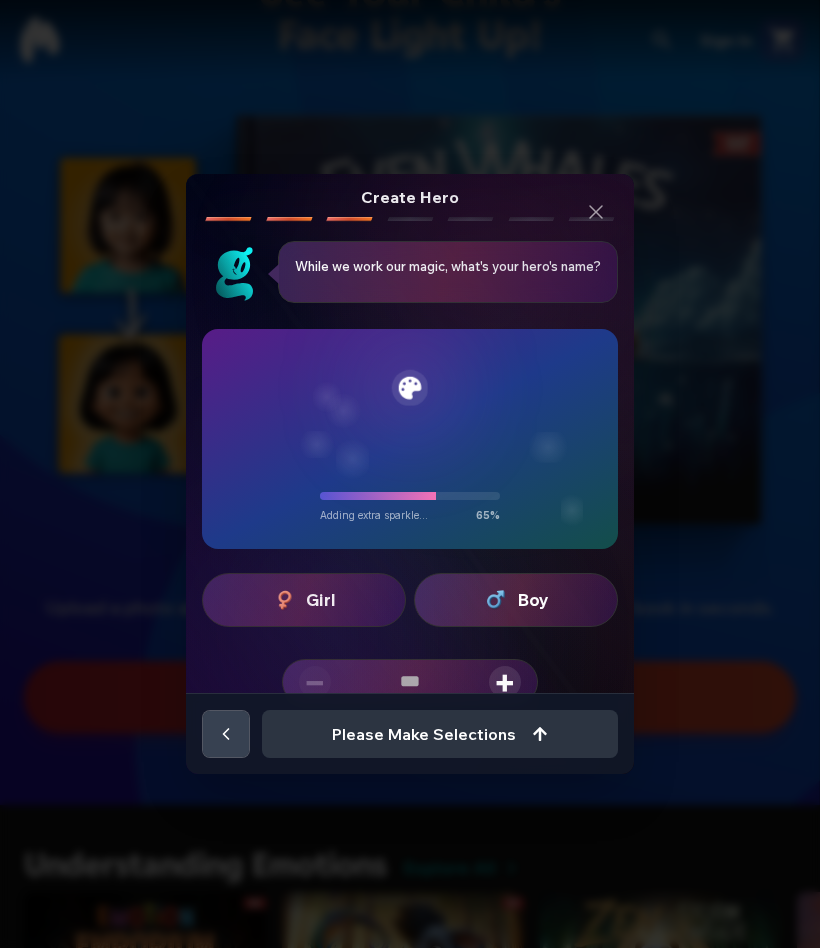 click on "+" at bounding box center [505, 682] 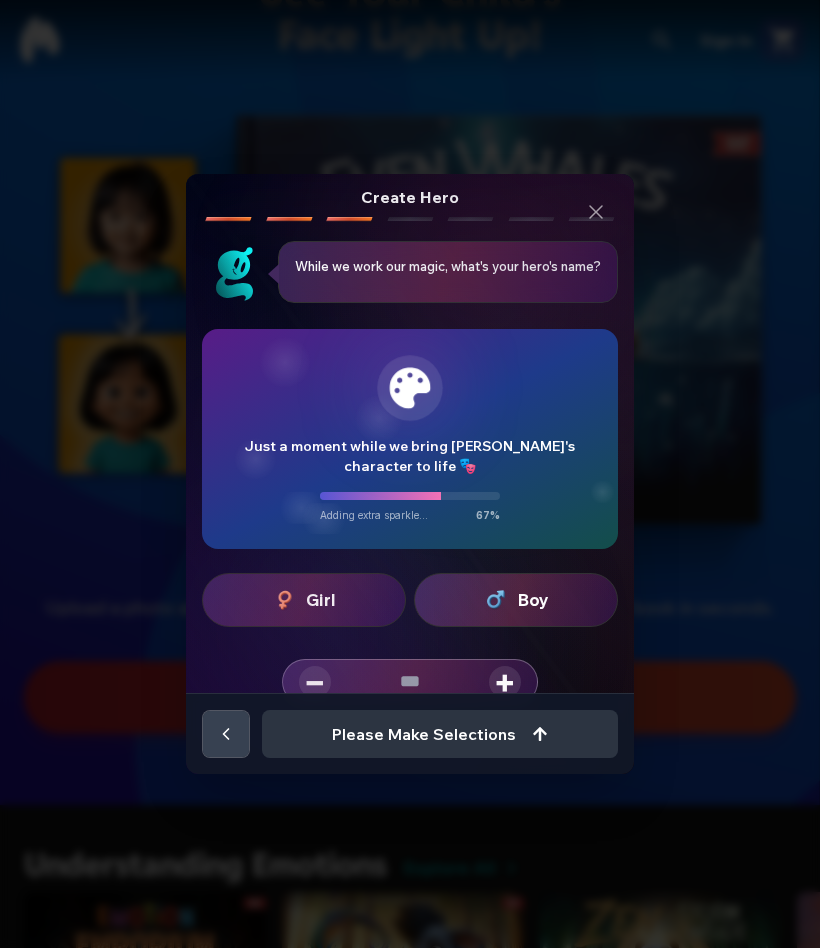 click on "+" at bounding box center (505, 682) 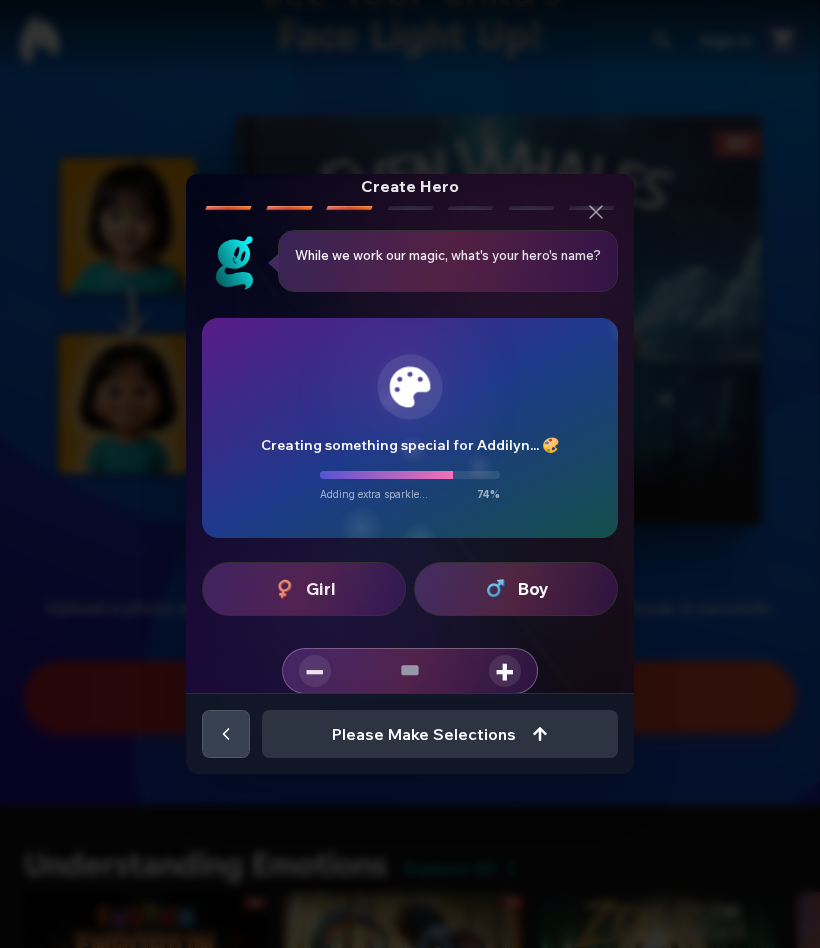 scroll, scrollTop: 64, scrollLeft: 0, axis: vertical 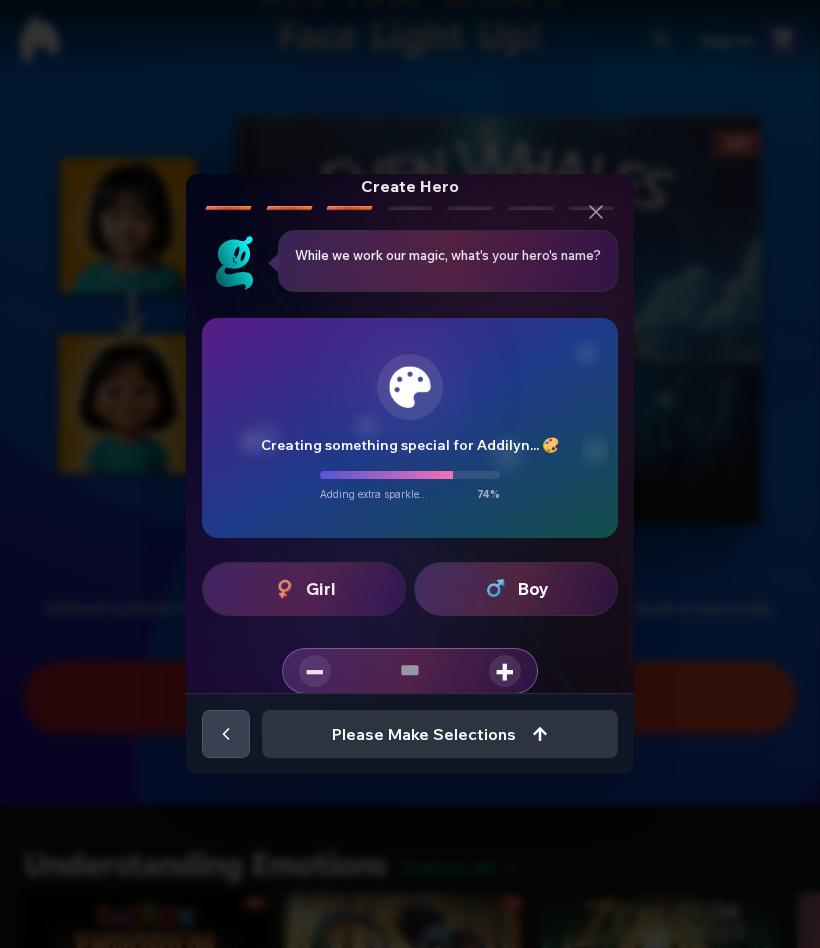 click on "Girl" at bounding box center [321, 589] 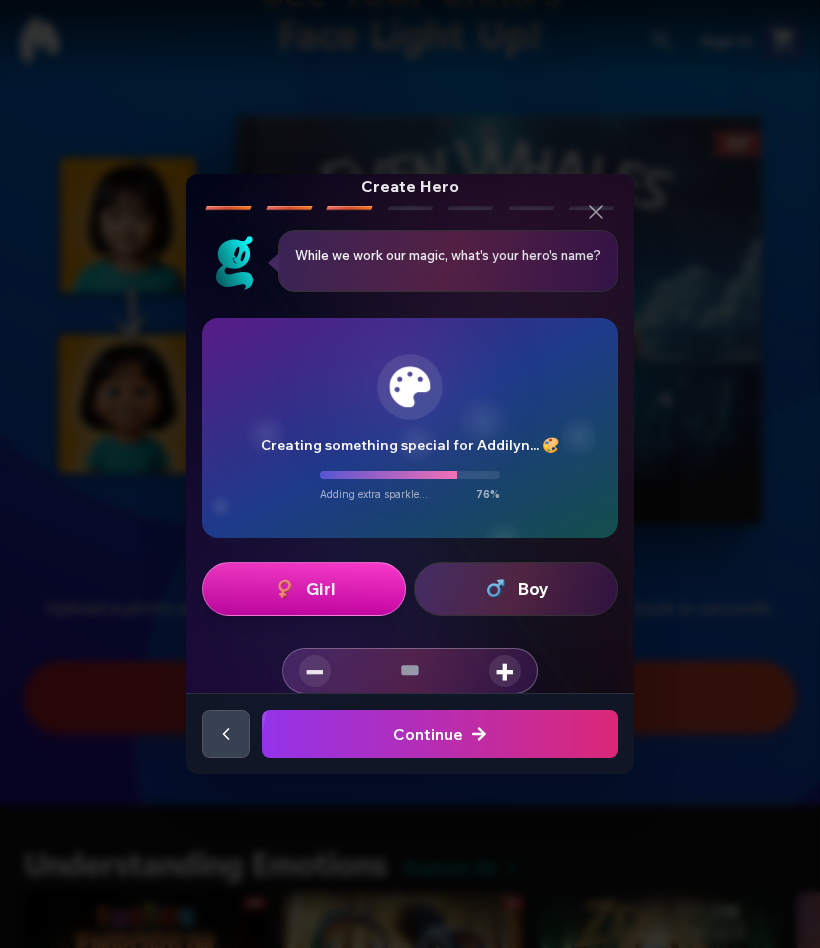click at bounding box center [440, 734] 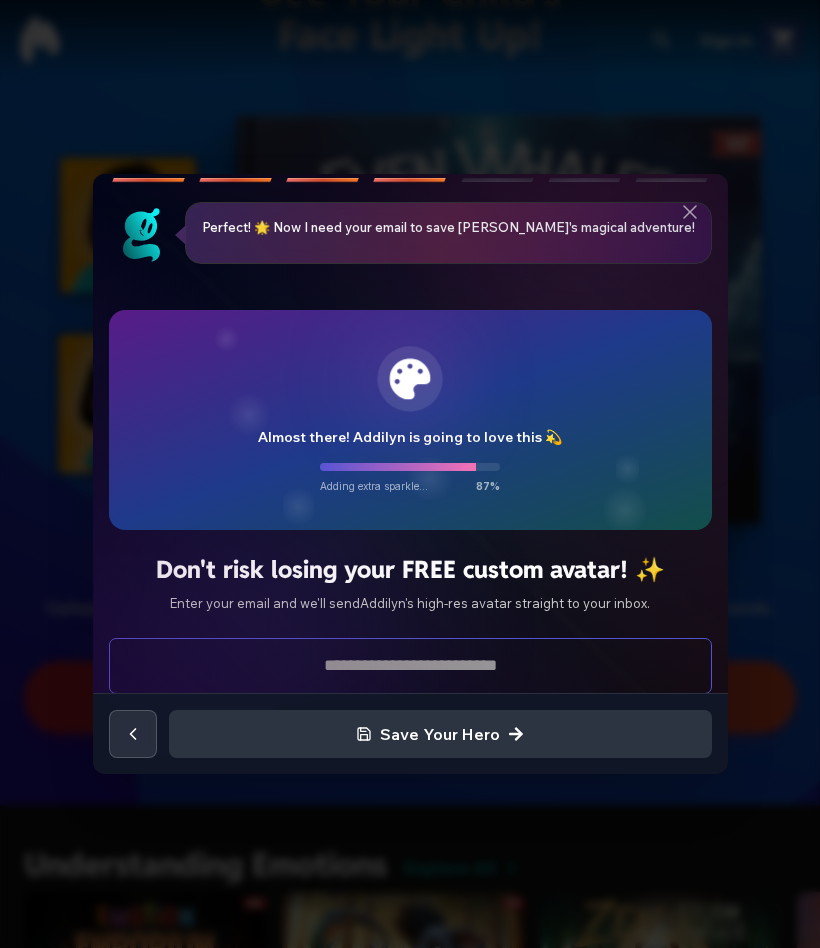 scroll, scrollTop: 142, scrollLeft: 0, axis: vertical 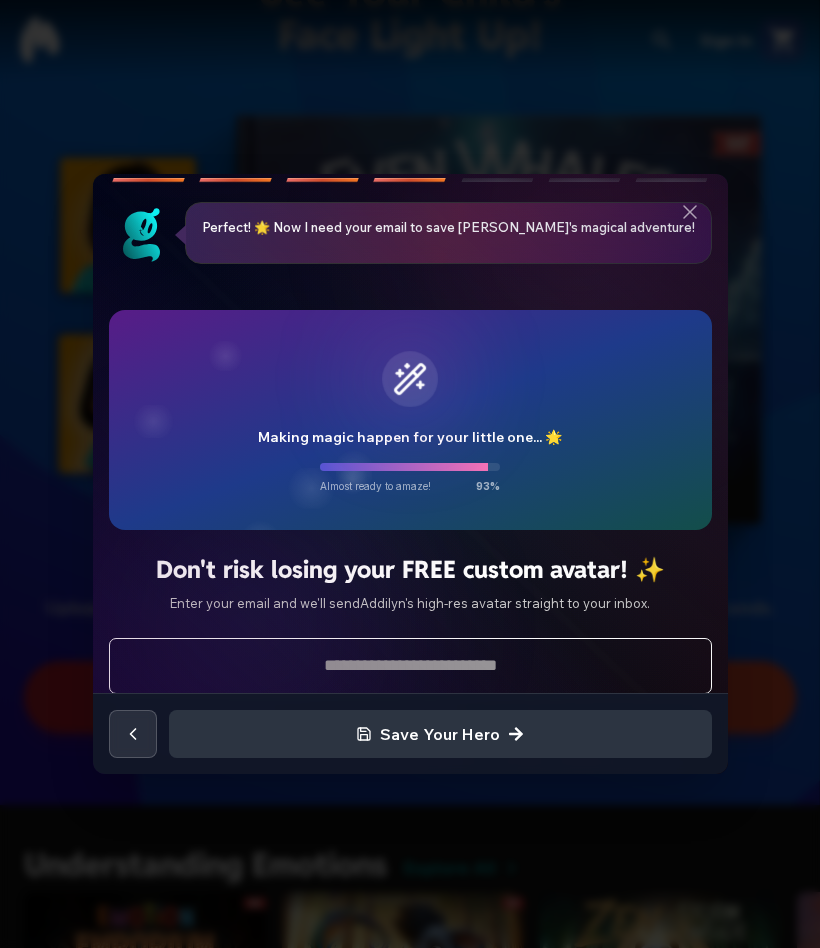 click on "Save Your Hero" at bounding box center [410, 733] 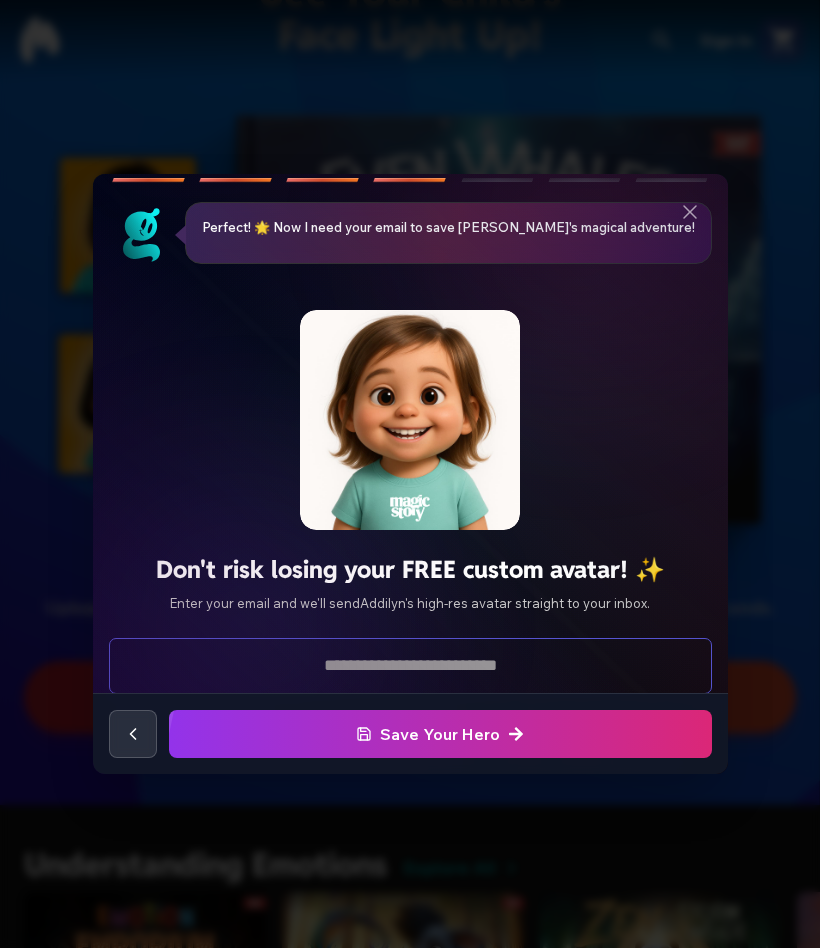 click at bounding box center (410, 666) 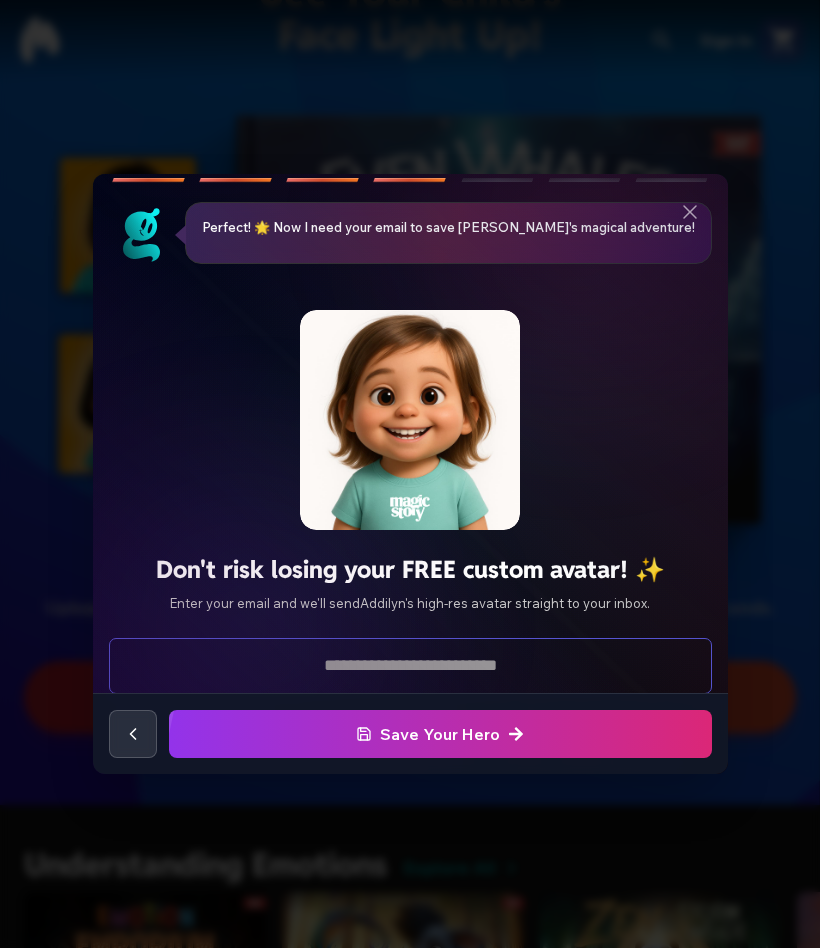 type on "**********" 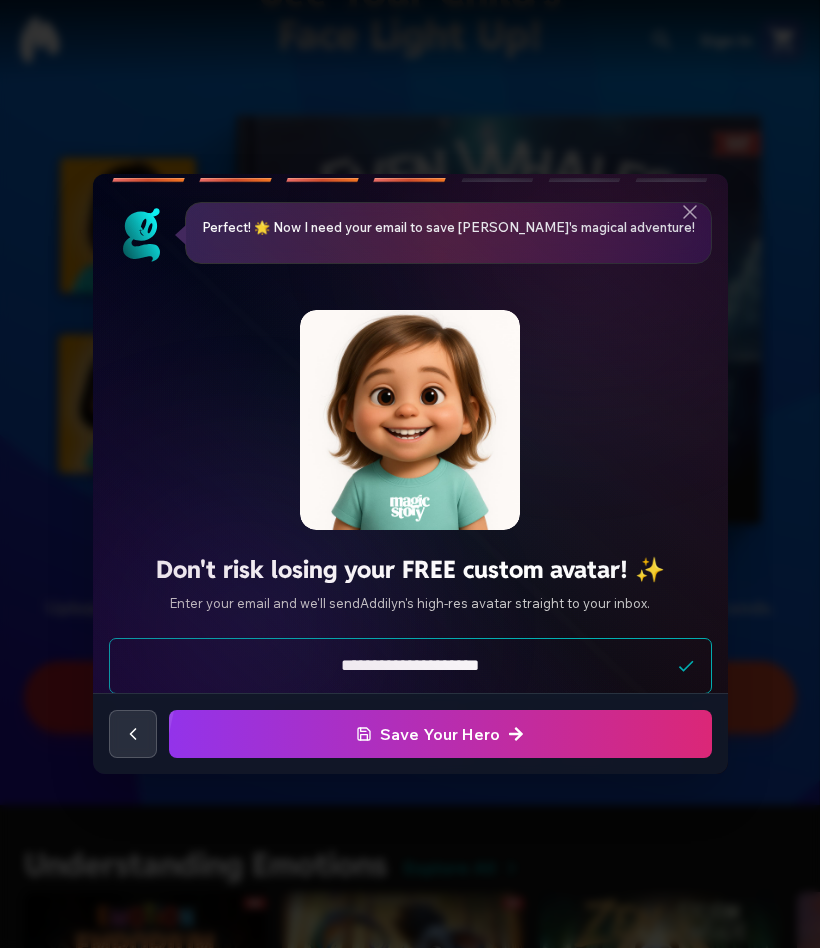 click at bounding box center [-647, 734] 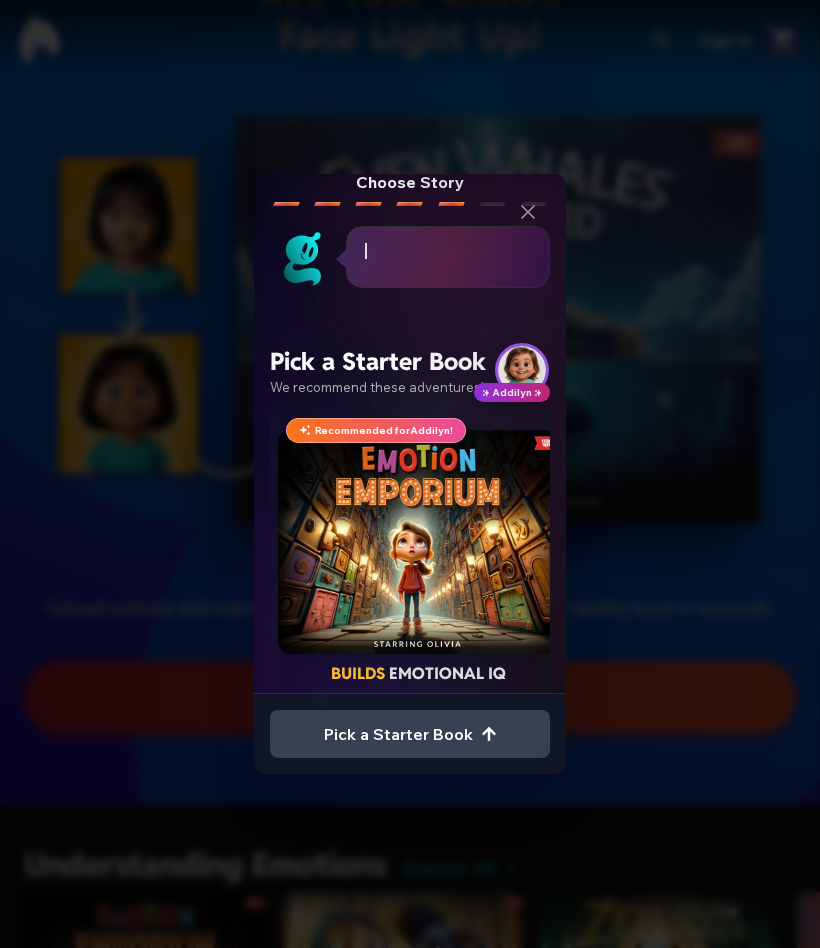 scroll, scrollTop: 67, scrollLeft: 0, axis: vertical 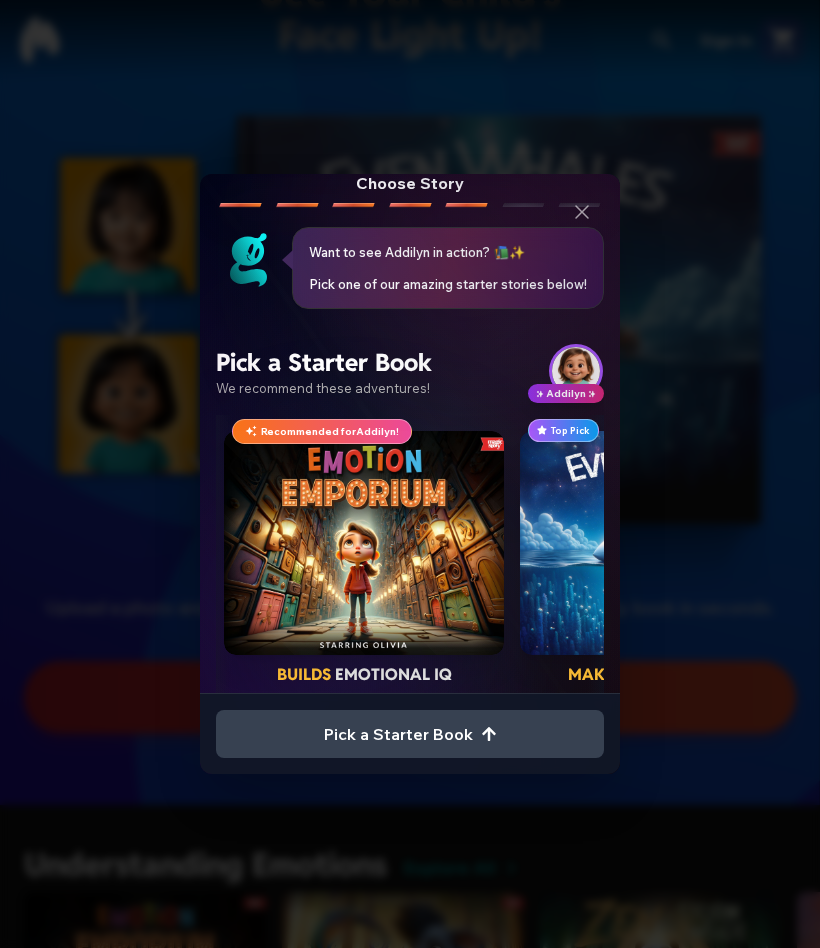 click at bounding box center [364, 543] 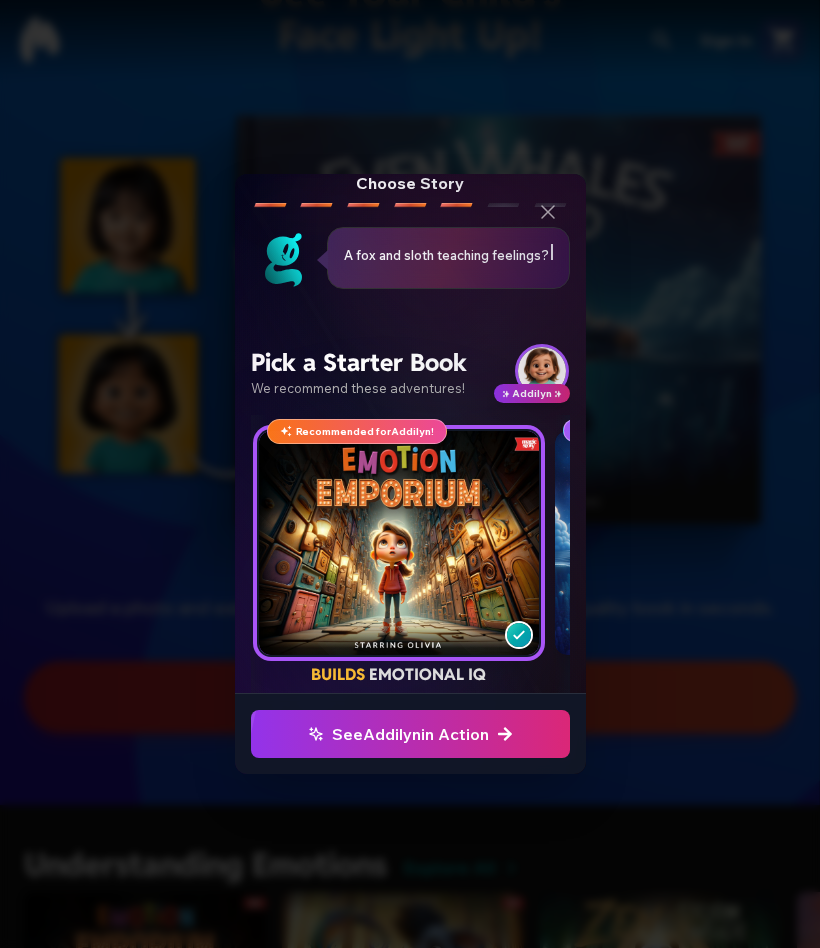 click 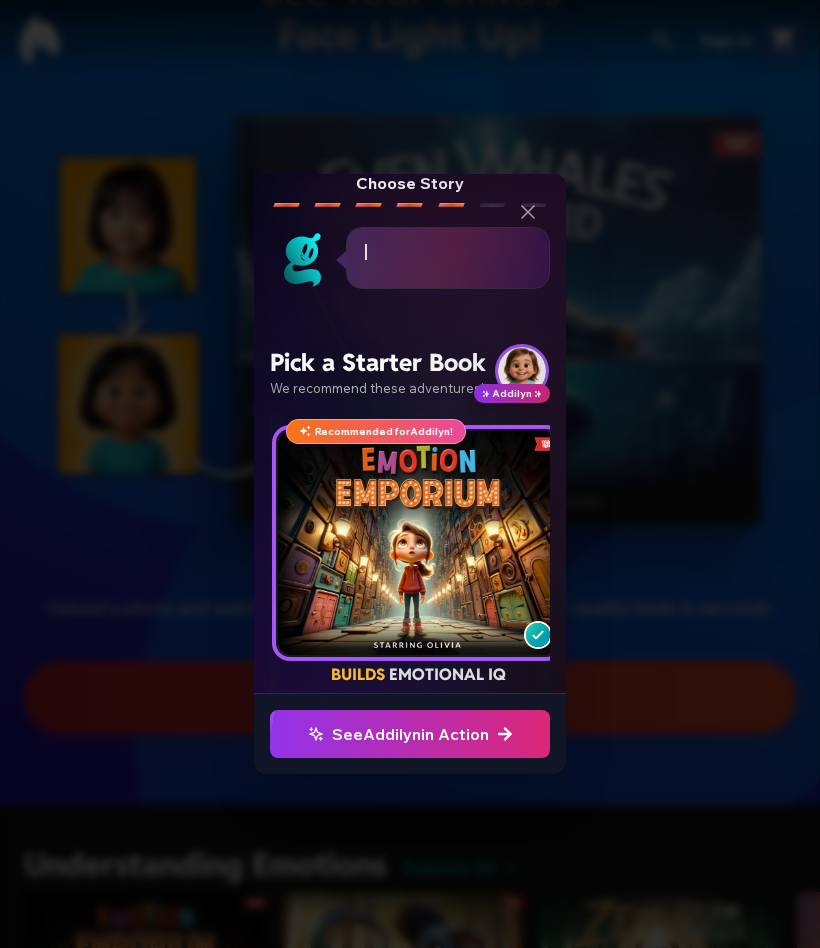 click at bounding box center [538, 635] 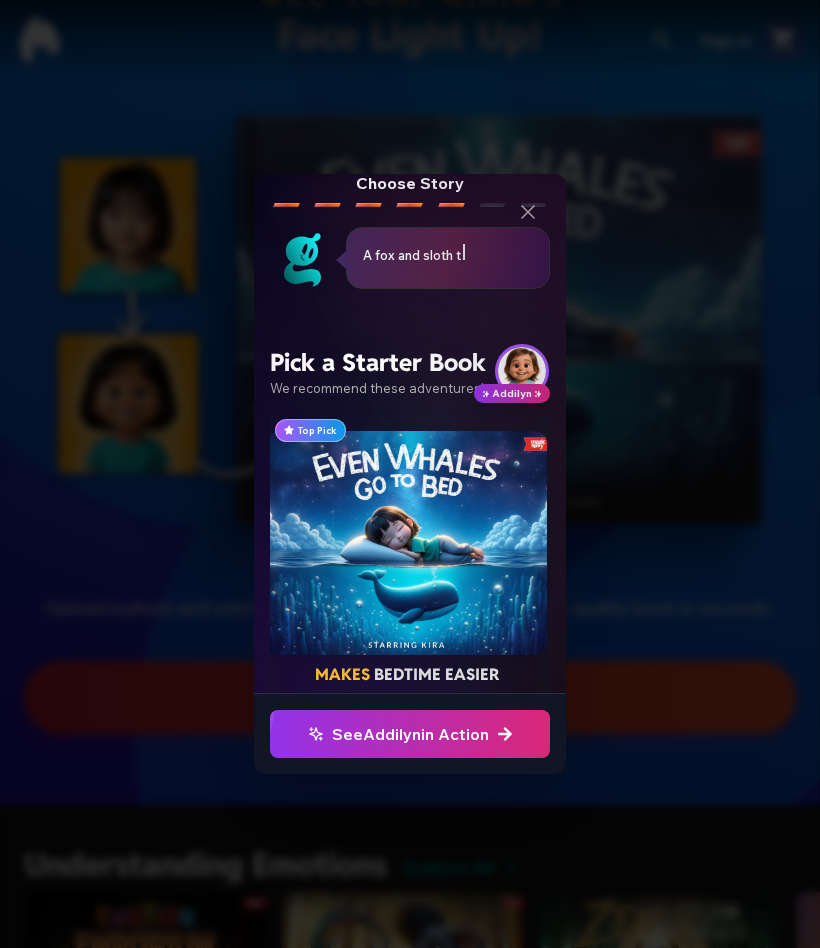 scroll, scrollTop: 0, scrollLeft: 319, axis: horizontal 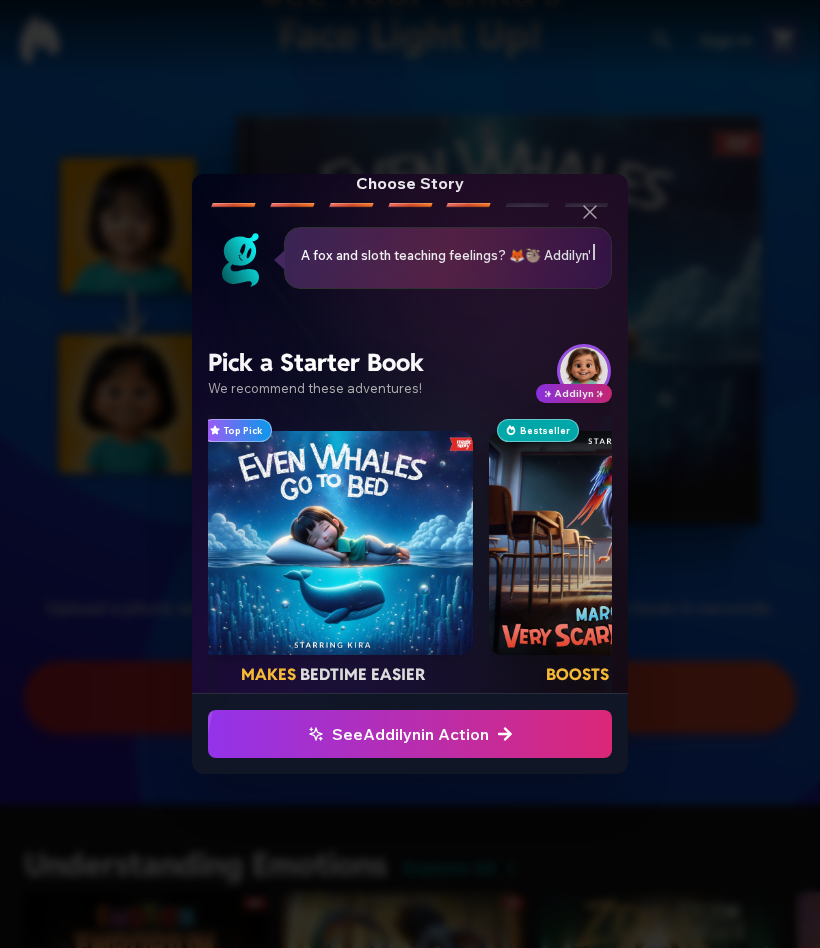 click at bounding box center (333, 543) 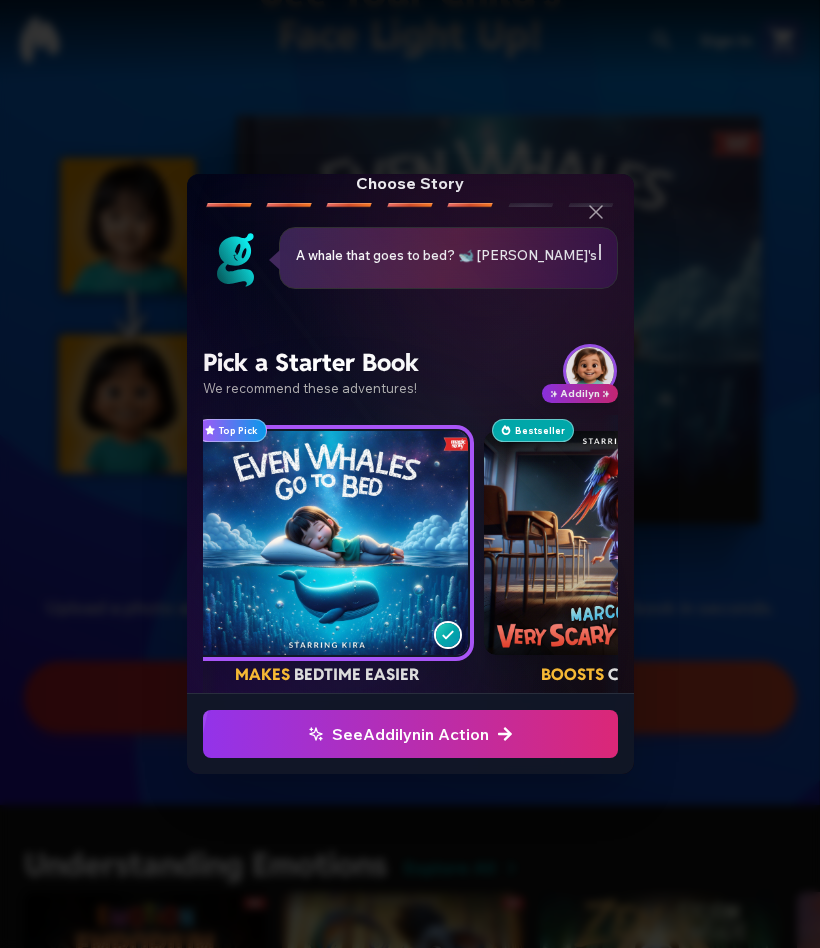 click on "See  Addilyn  in Action" at bounding box center [410, 734] 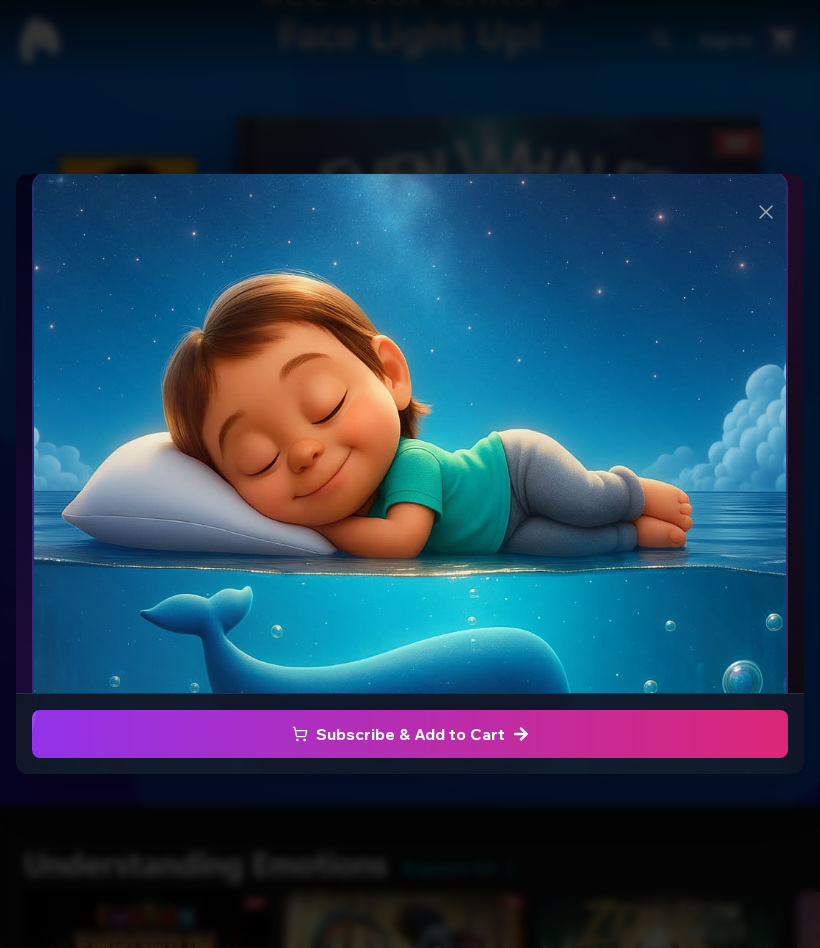scroll, scrollTop: 122, scrollLeft: 0, axis: vertical 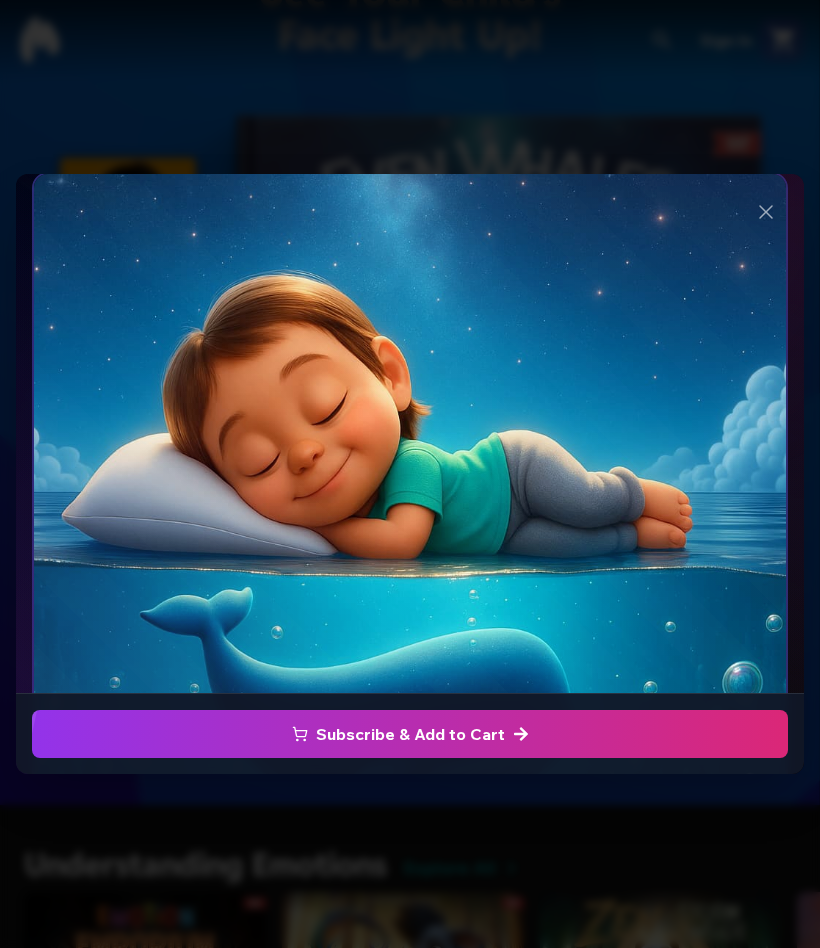 click on "Addilyn  in   Even Whales Go To Bed" at bounding box center [410, 880] 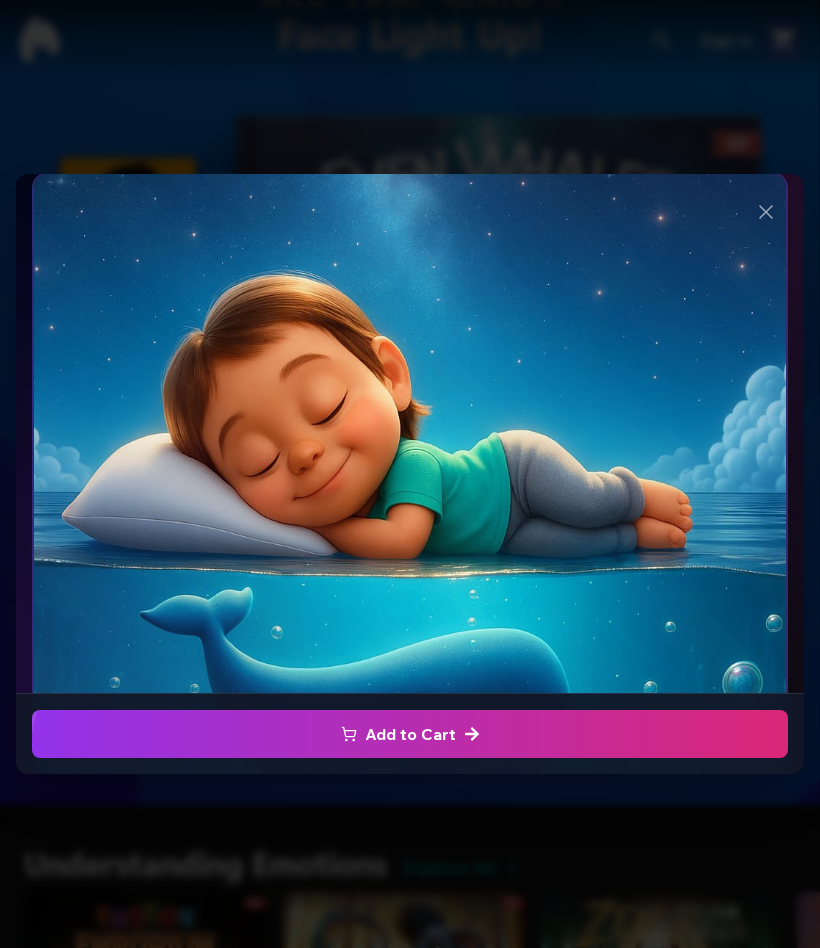 click on "Addilyn  in   Even Whales Go To Bed" at bounding box center (410, 880) 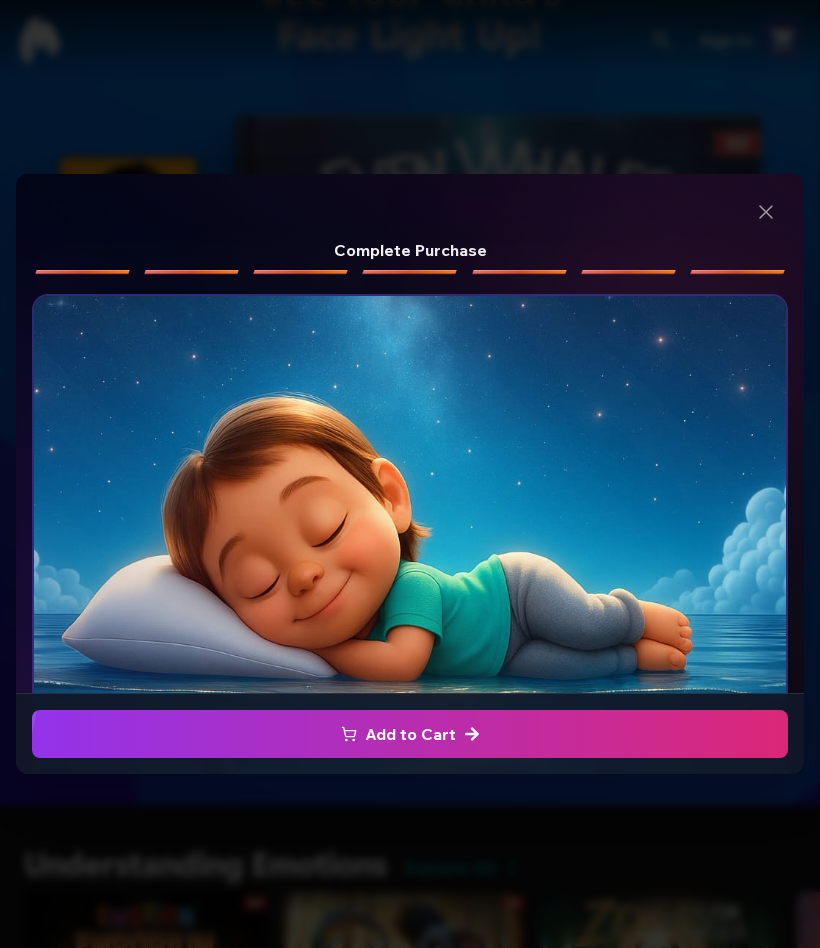 scroll, scrollTop: 0, scrollLeft: 0, axis: both 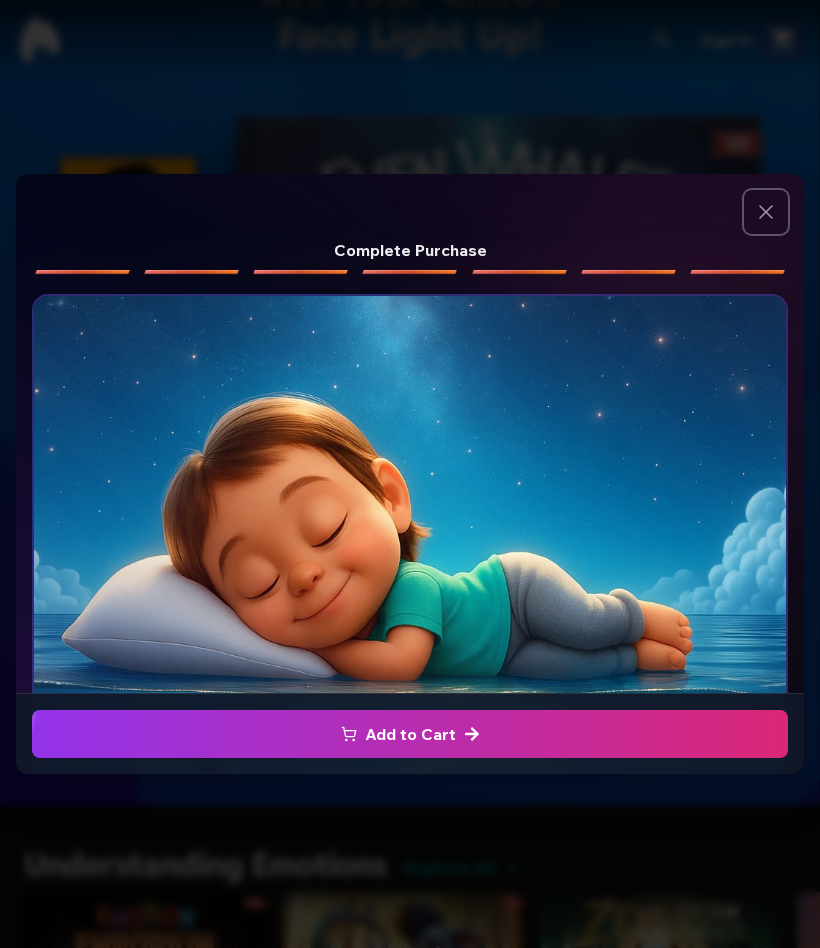 click 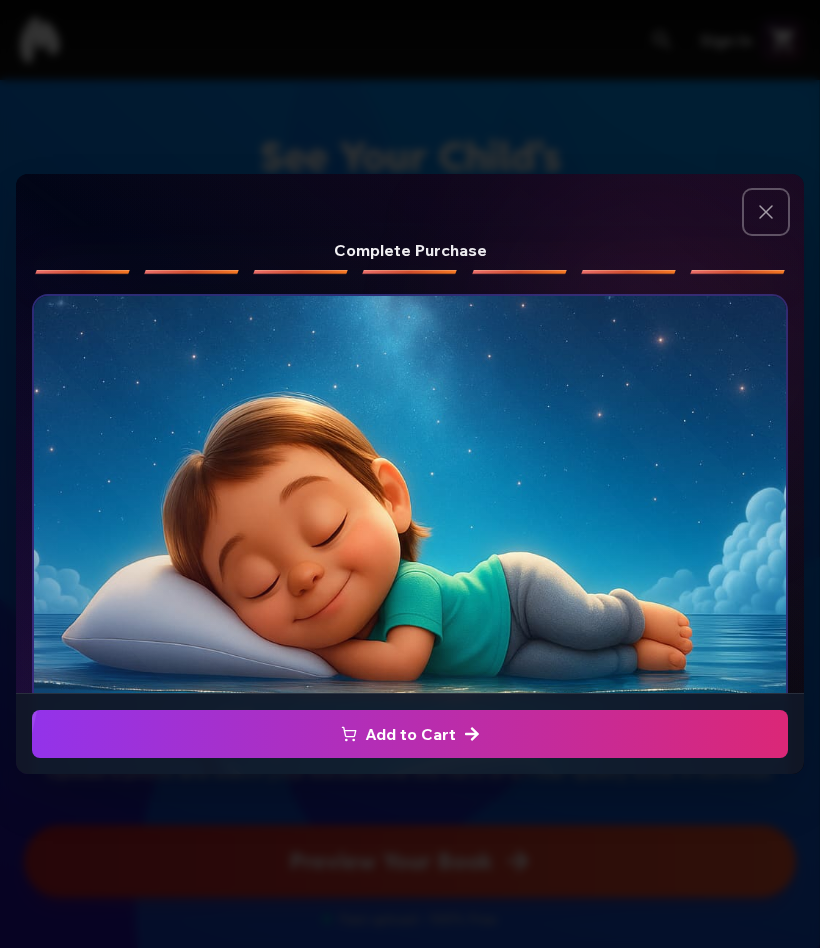scroll, scrollTop: 164, scrollLeft: 0, axis: vertical 